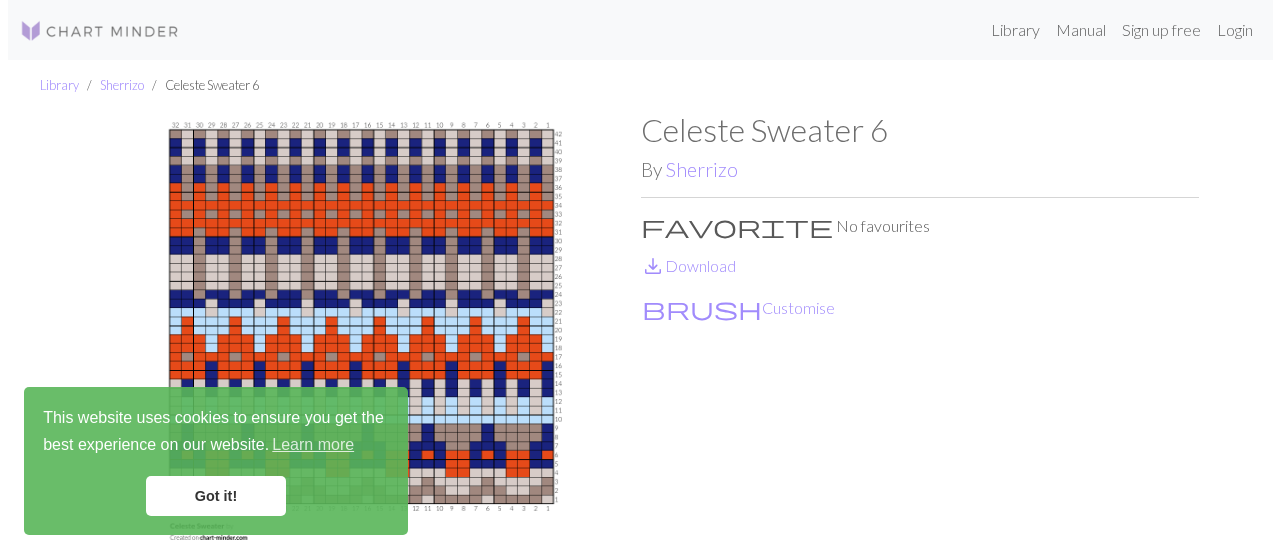 scroll, scrollTop: 0, scrollLeft: 0, axis: both 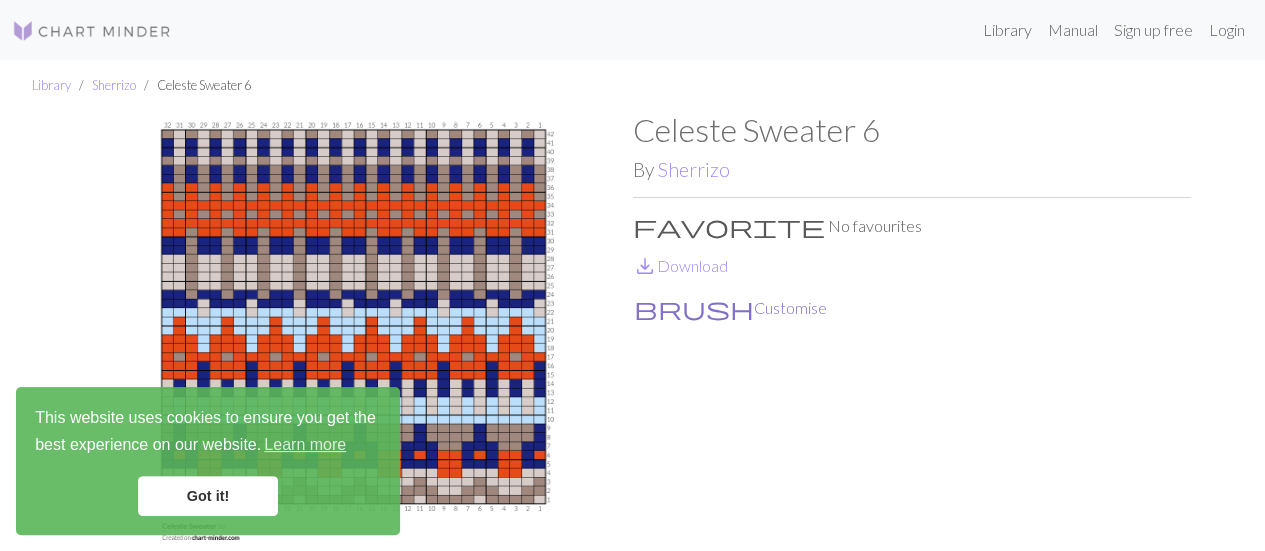 click on "brush Customise" at bounding box center (730, 308) 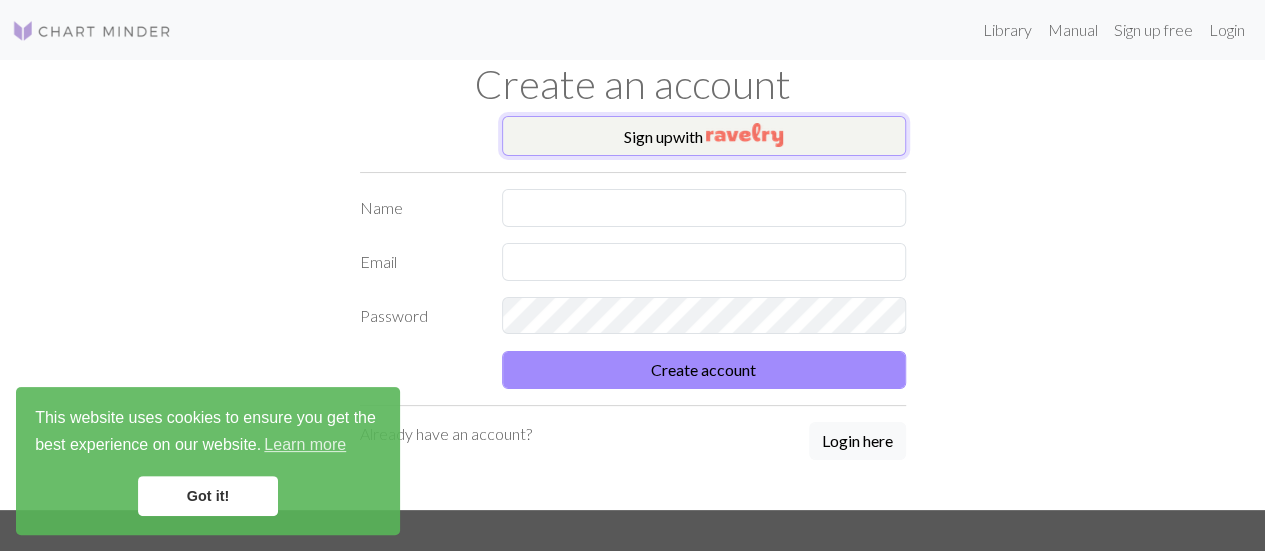 click on "Sign up  with" at bounding box center (704, 136) 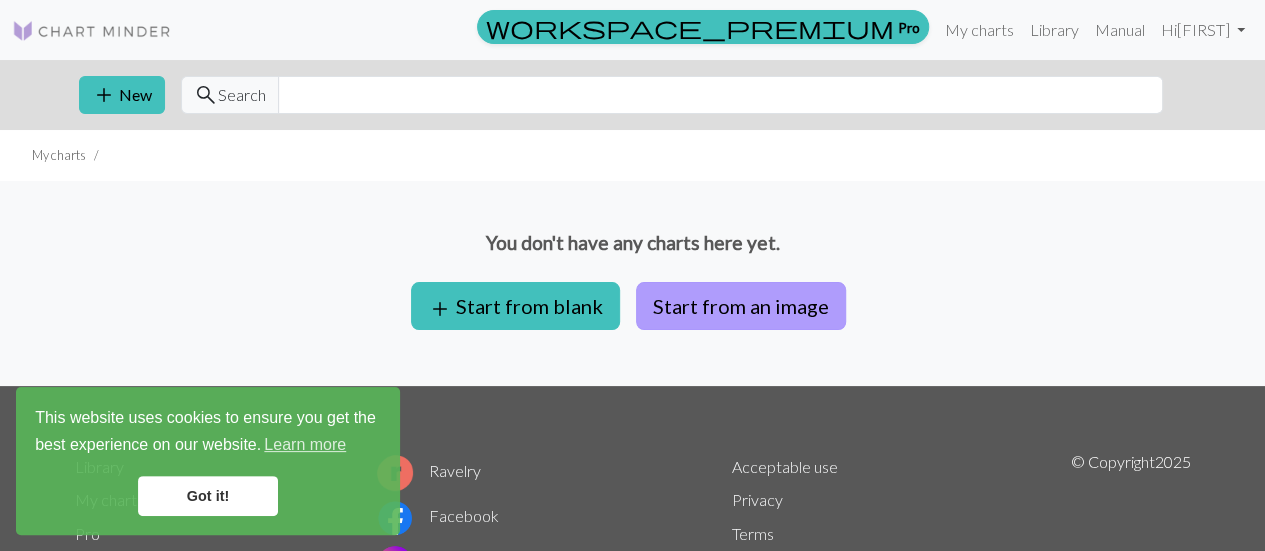 click on "Start from an image" at bounding box center [741, 306] 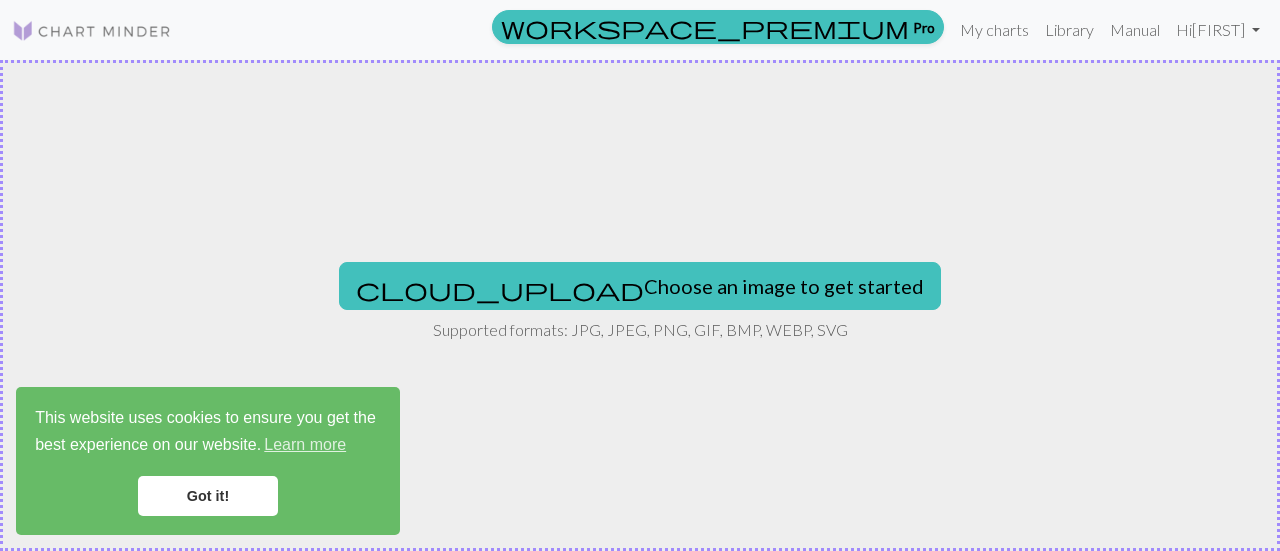 click on "cloud_upload  Choose an image to get started Supported formats: JPG, JPEG, PNG, GIF, BMP, WEBP, SVG" at bounding box center (640, 305) 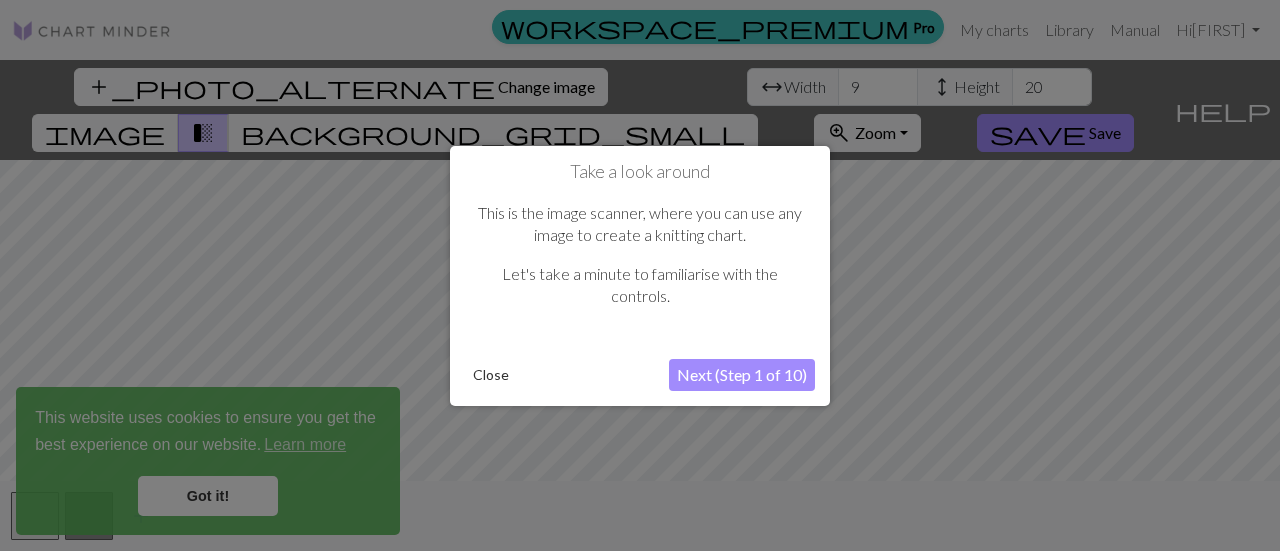 click on "Next (Step 1 of 10)" at bounding box center (742, 375) 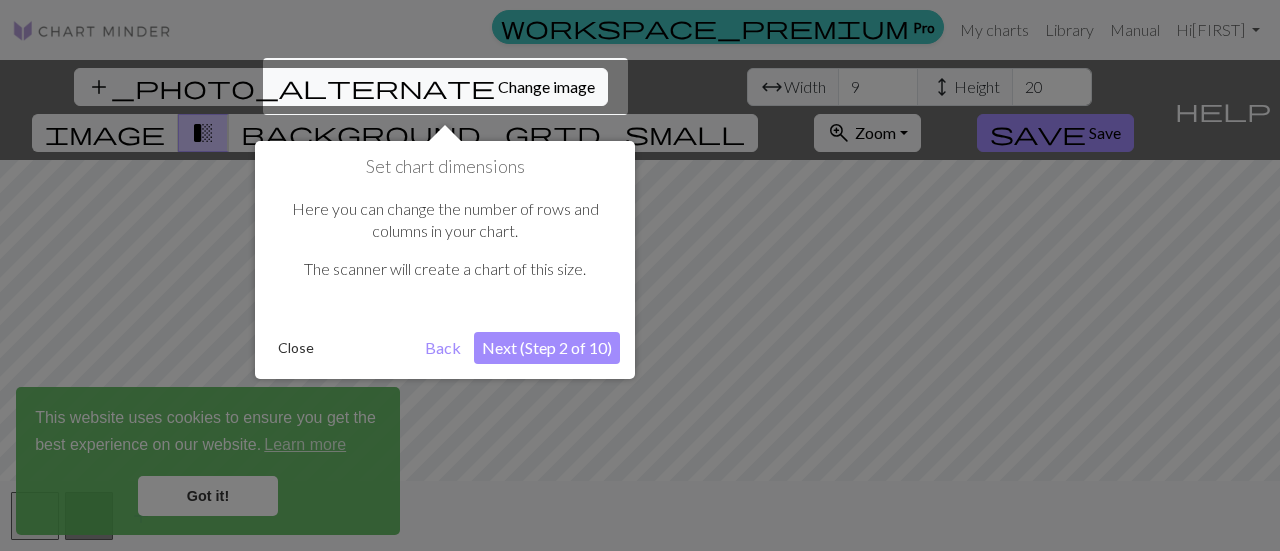 click on "Next (Step 2 of 10)" at bounding box center [547, 348] 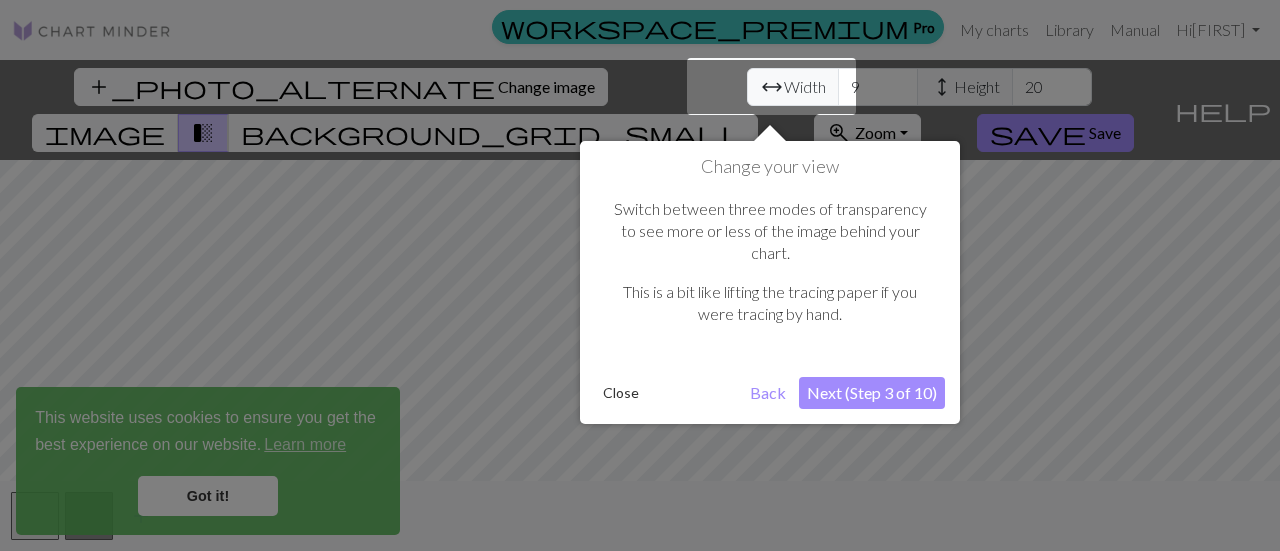click on "Next (Step 3 of 10)" at bounding box center [872, 393] 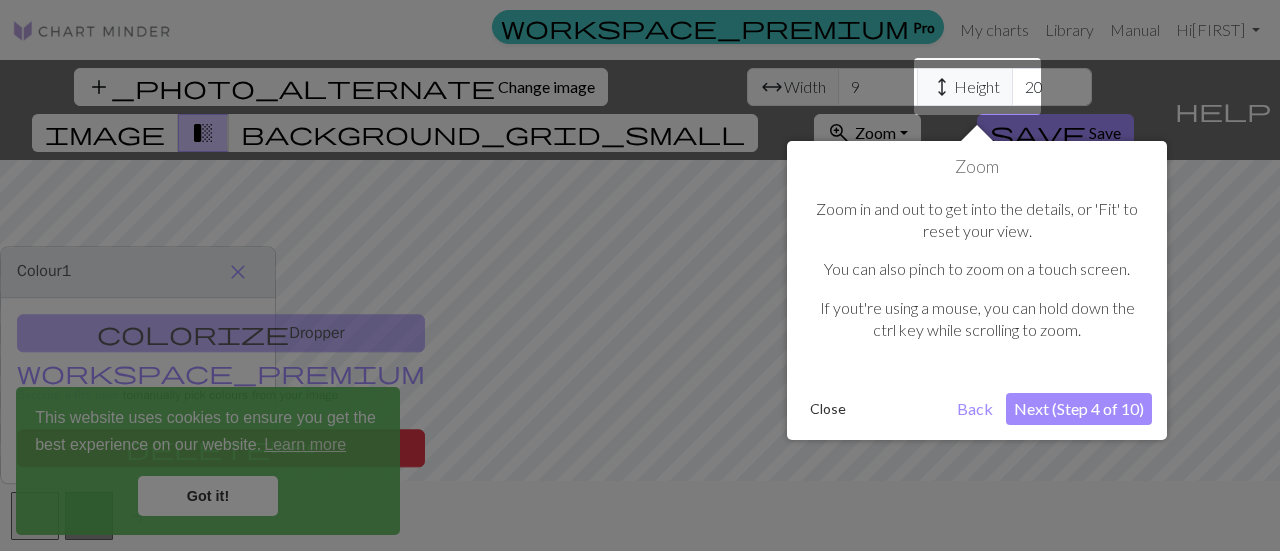 click on "Zoom Zoom in and out to get into the details, or 'Fit' to reset your view. You can also pinch to zoom on a touch screen. If yout're using a mouse, you can hold down the ctrl key while scrolling to zoom. Close Back Next (Step 4 of 10)" at bounding box center (977, 290) 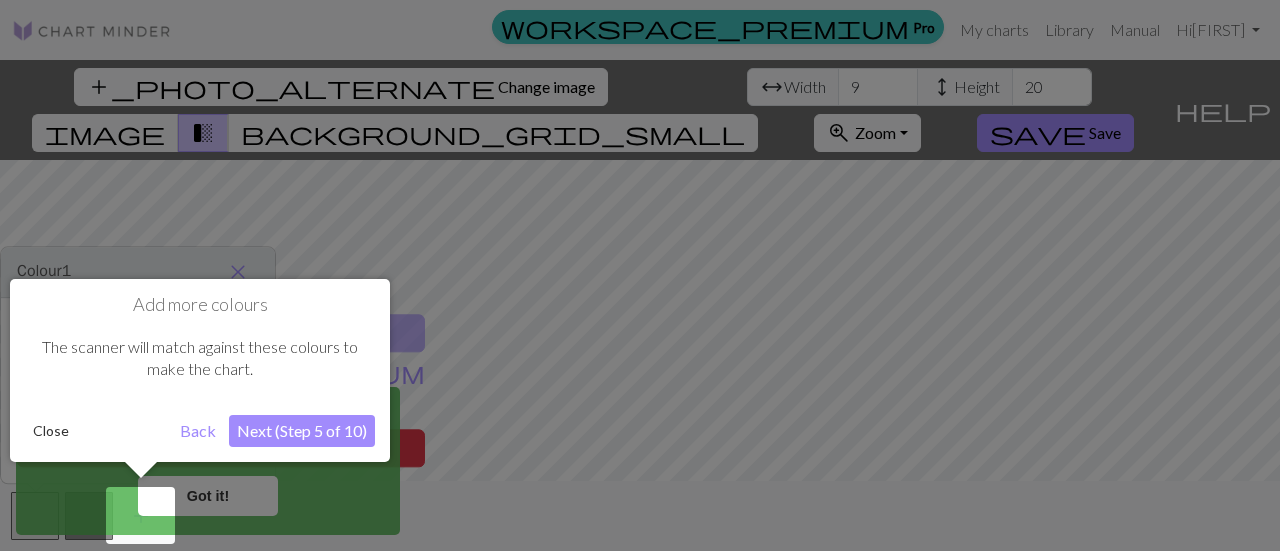 click on "Next (Step 5 of 10)" at bounding box center (302, 431) 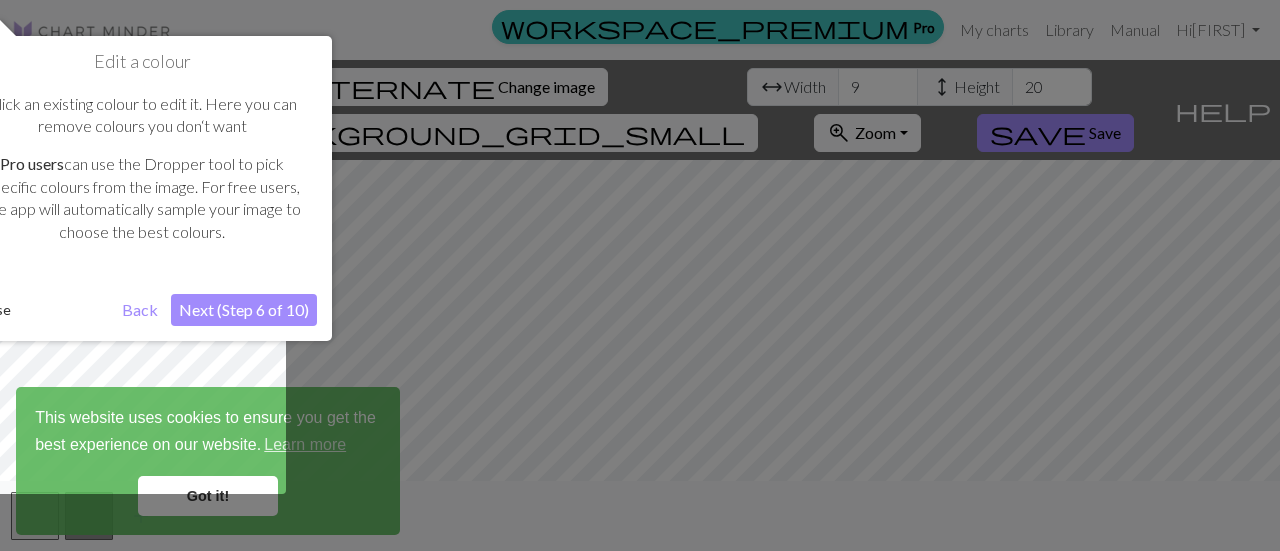 drag, startPoint x: 136, startPoint y: 295, endPoint x: 441, endPoint y: 281, distance: 305.32114 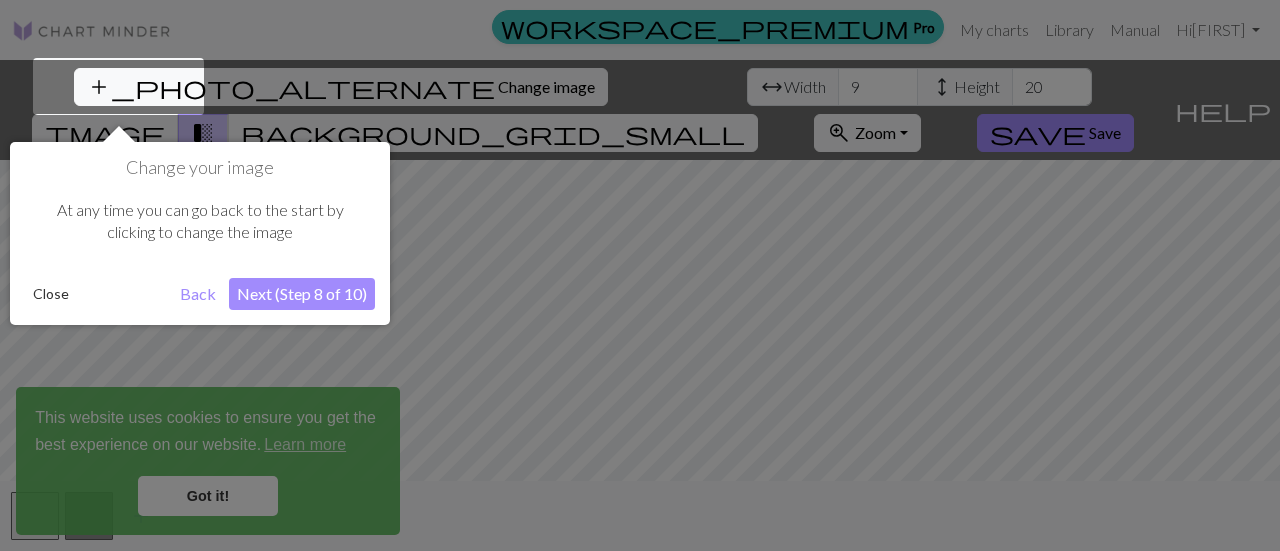 click on "Next (Step 8 of 10)" at bounding box center (302, 294) 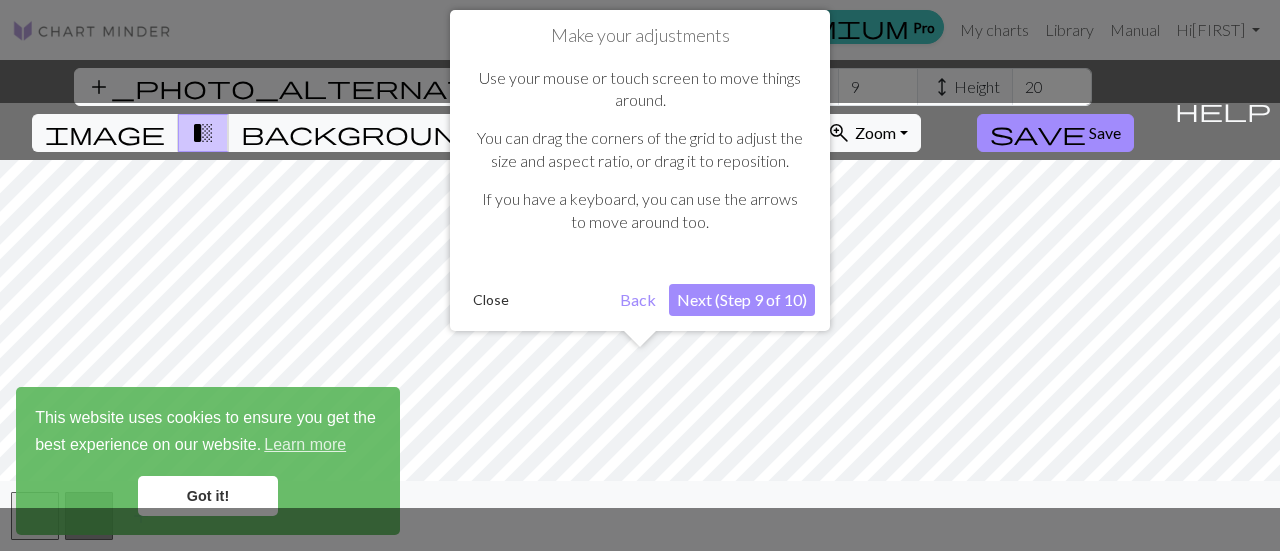 click on "Next (Step 9 of 10)" at bounding box center [742, 300] 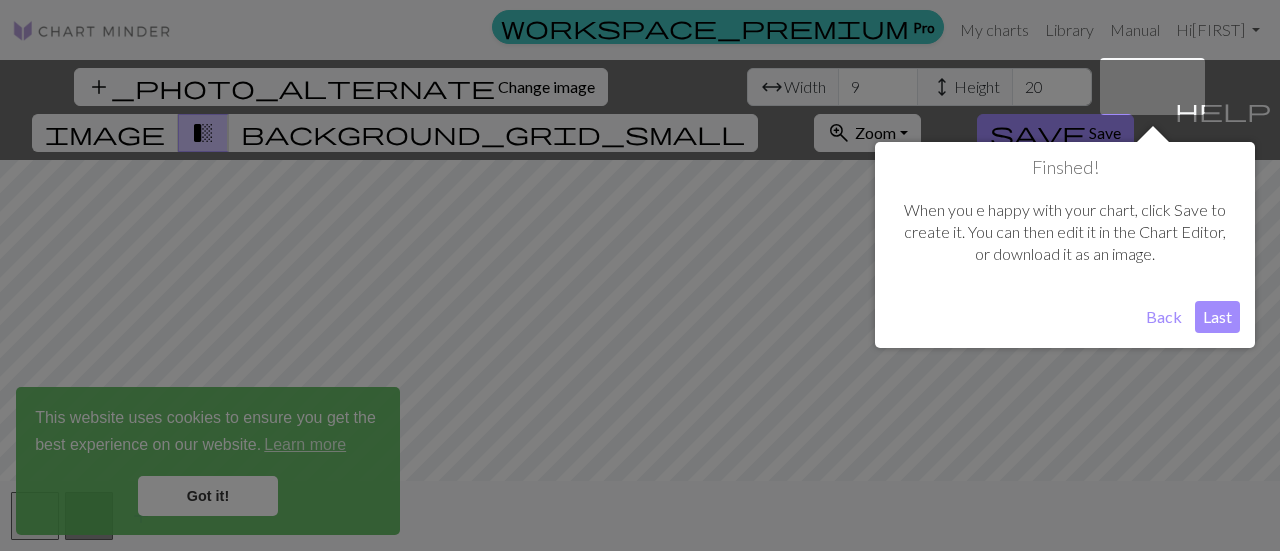 click on "Last" at bounding box center [1217, 317] 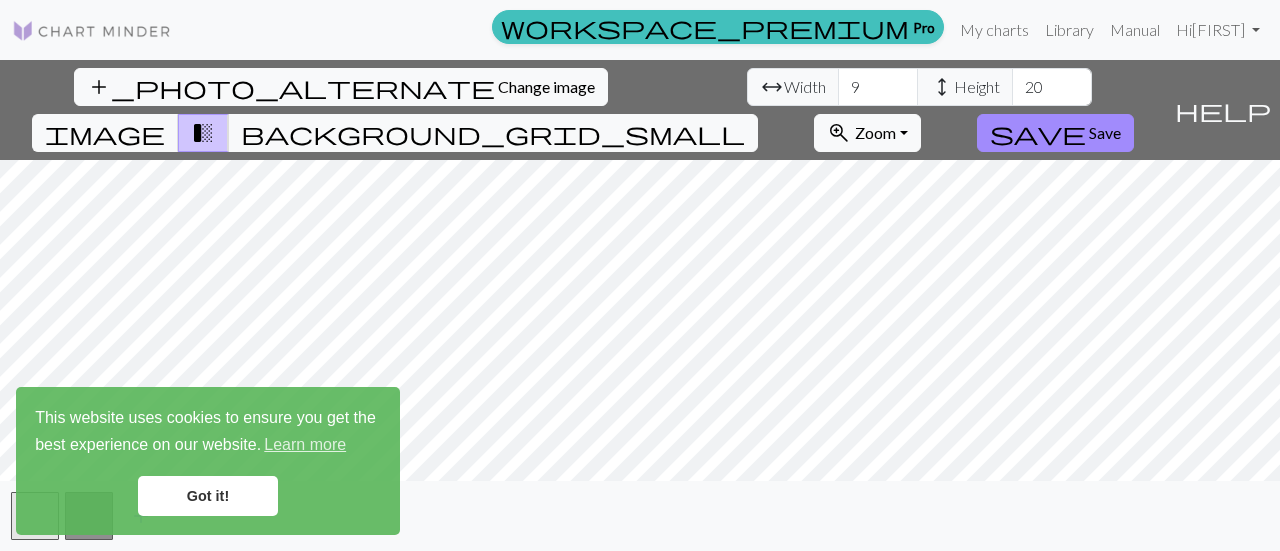 click on "Got it!" at bounding box center (208, 496) 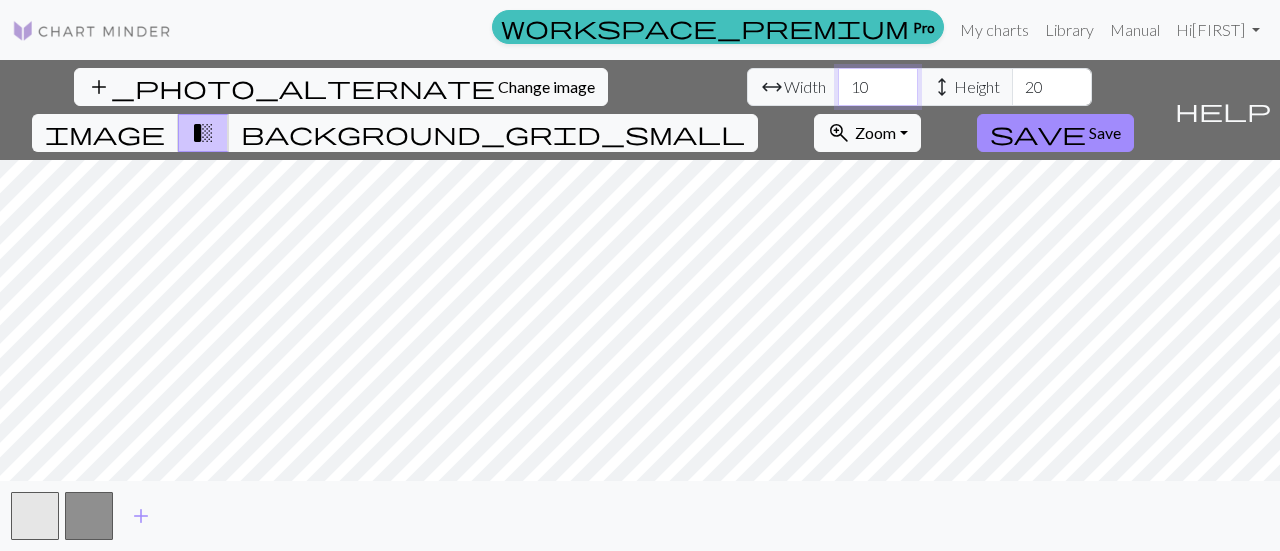 click on "10" at bounding box center (878, 87) 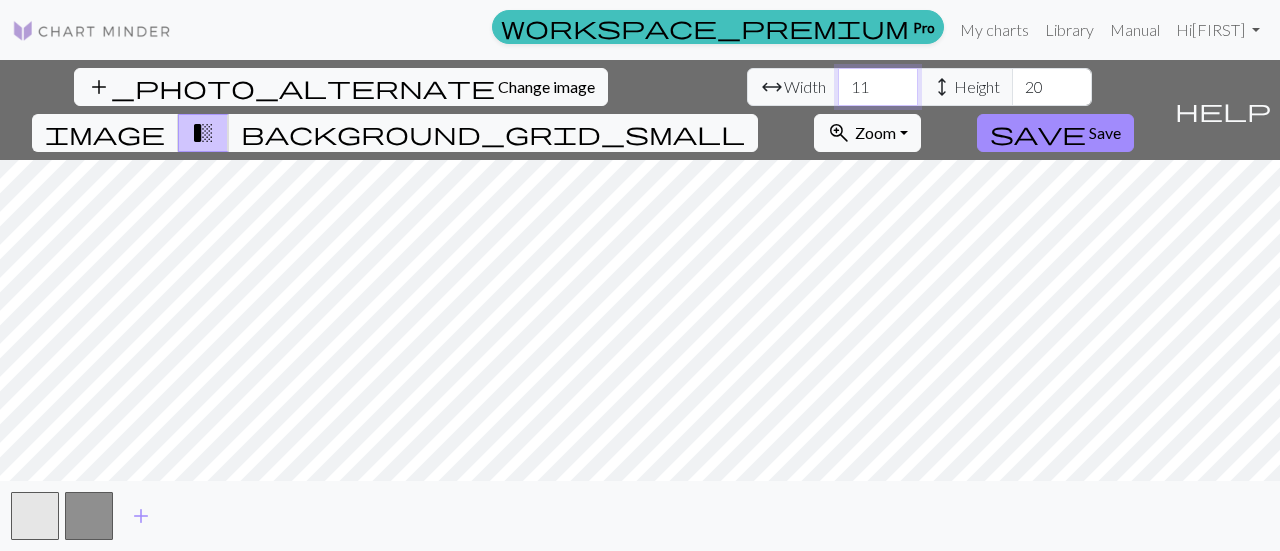click on "11" at bounding box center [878, 87] 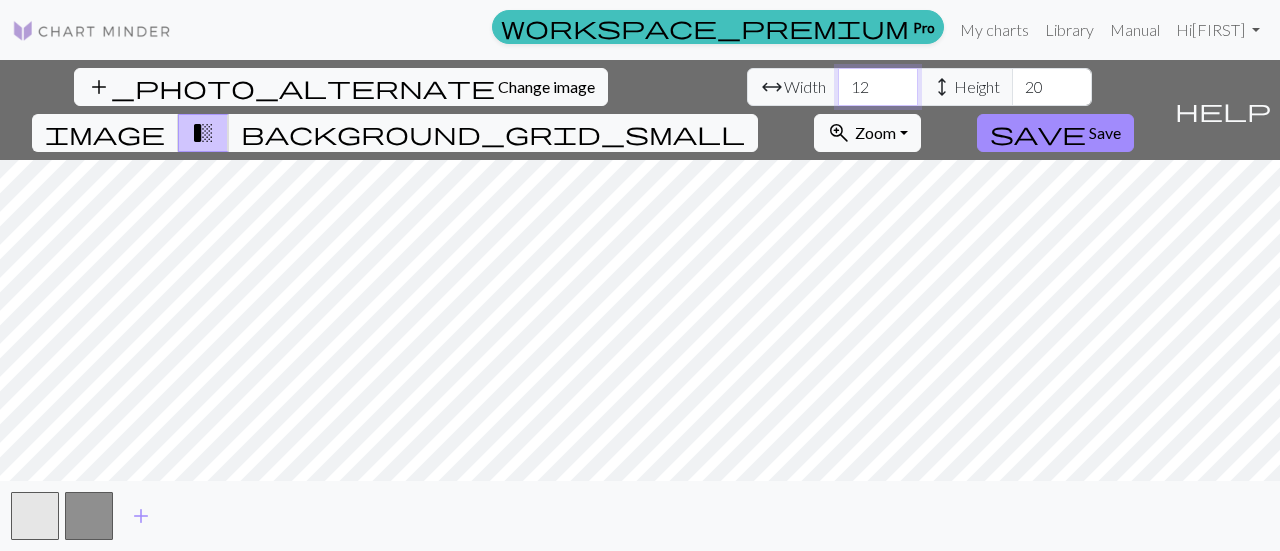 click on "12" at bounding box center (878, 87) 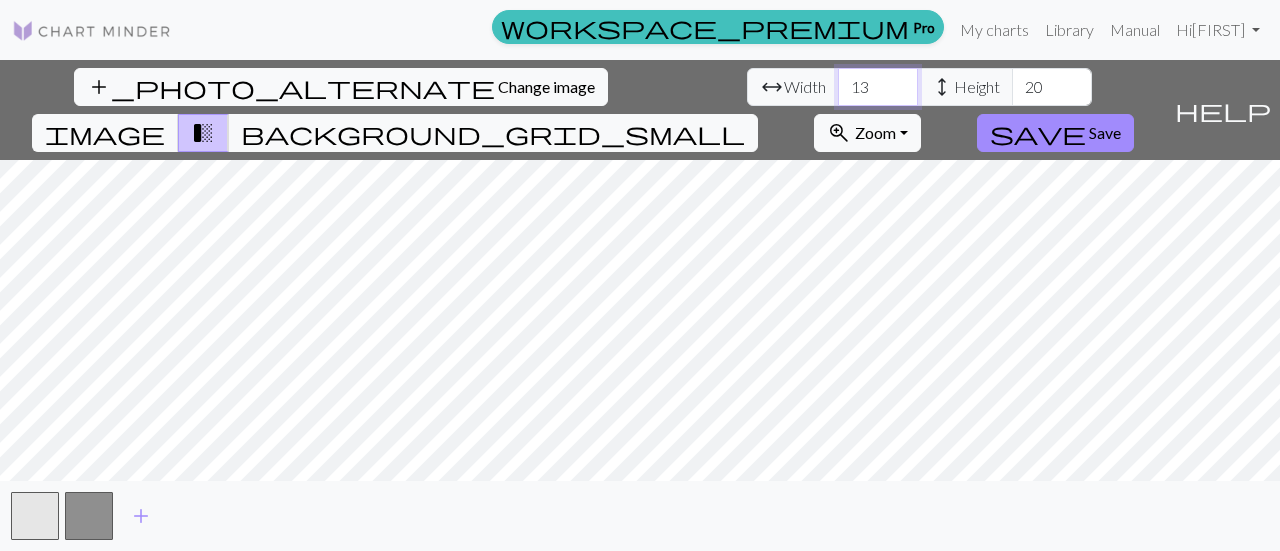 click on "13" at bounding box center [878, 87] 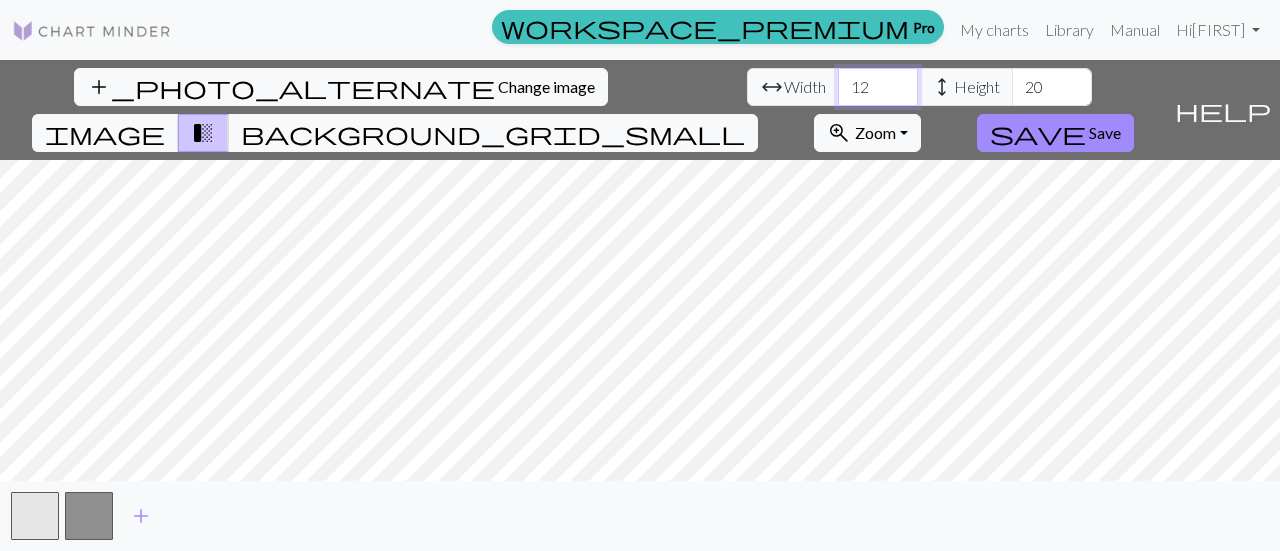 click on "12" at bounding box center (878, 87) 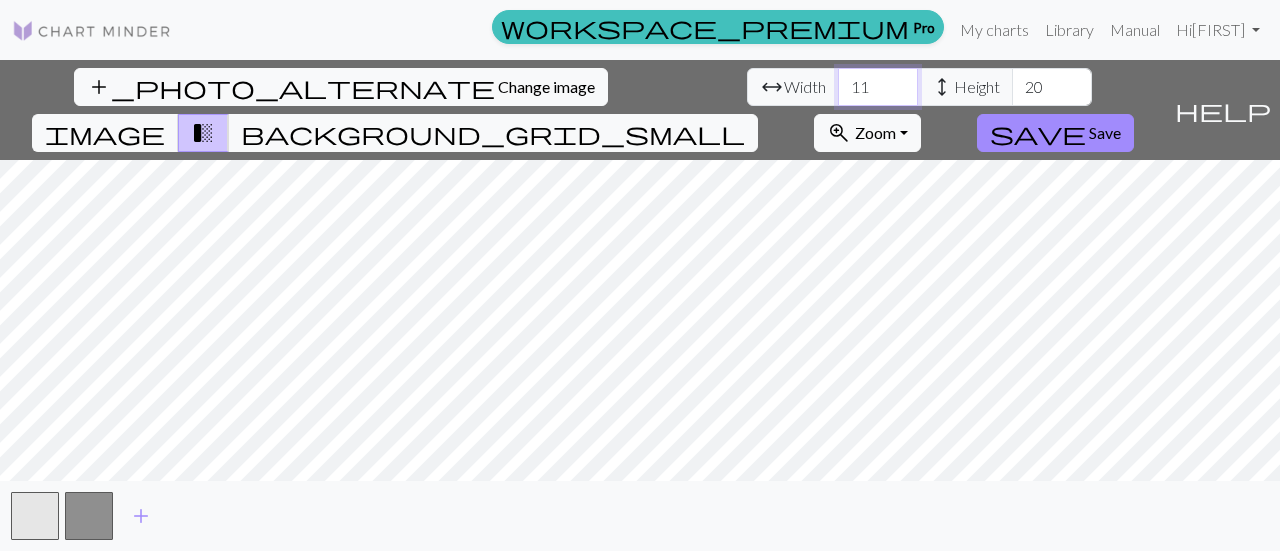 click on "11" at bounding box center (878, 87) 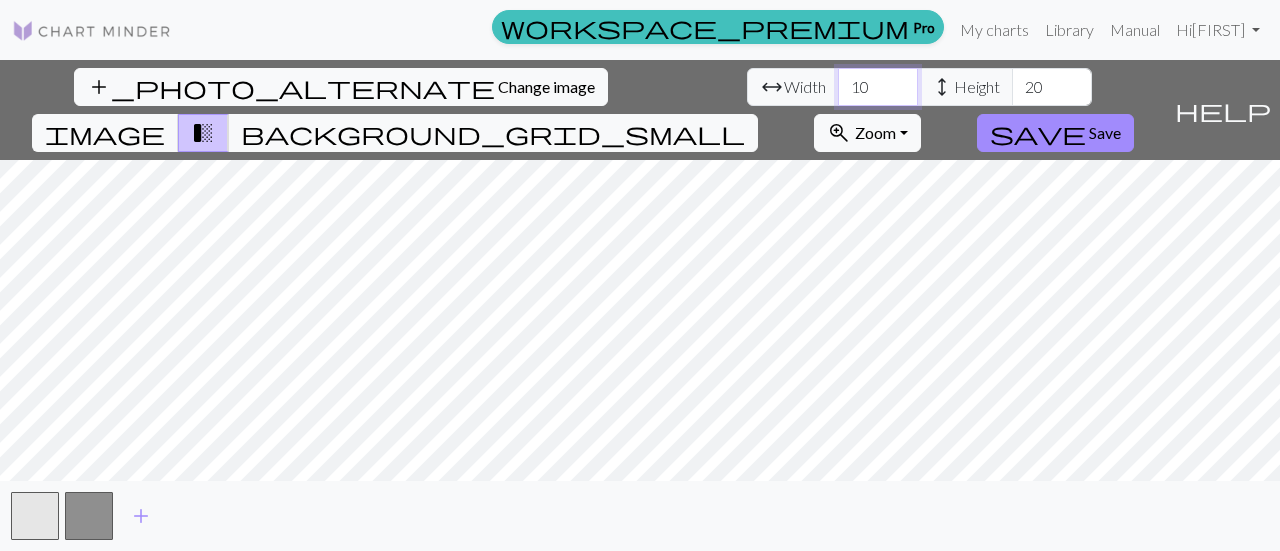 type on "10" 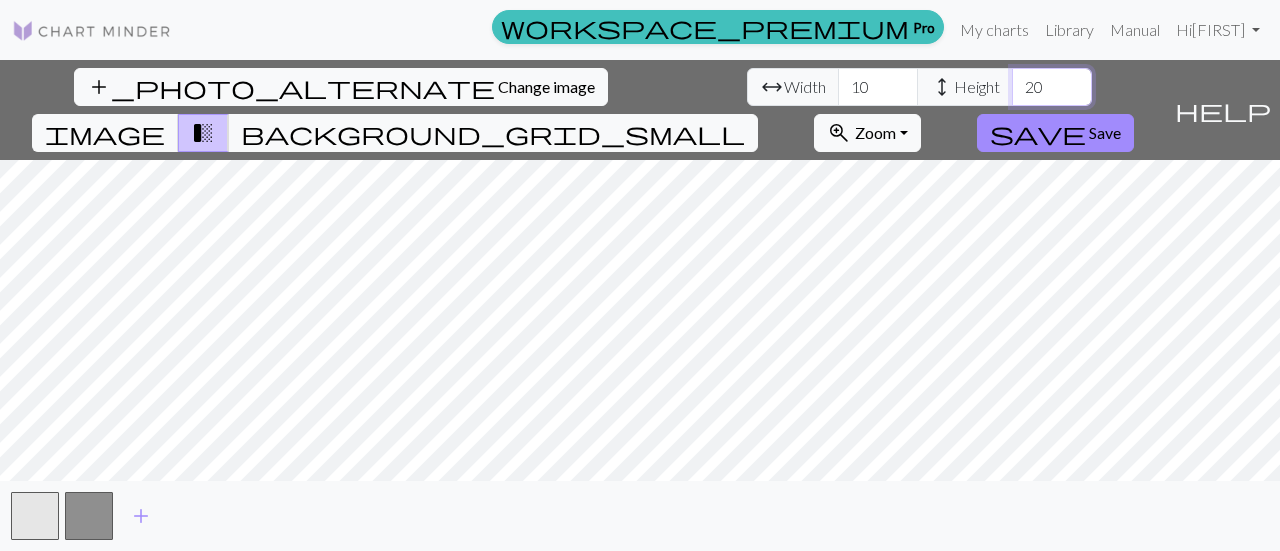 click on "20" at bounding box center [1052, 87] 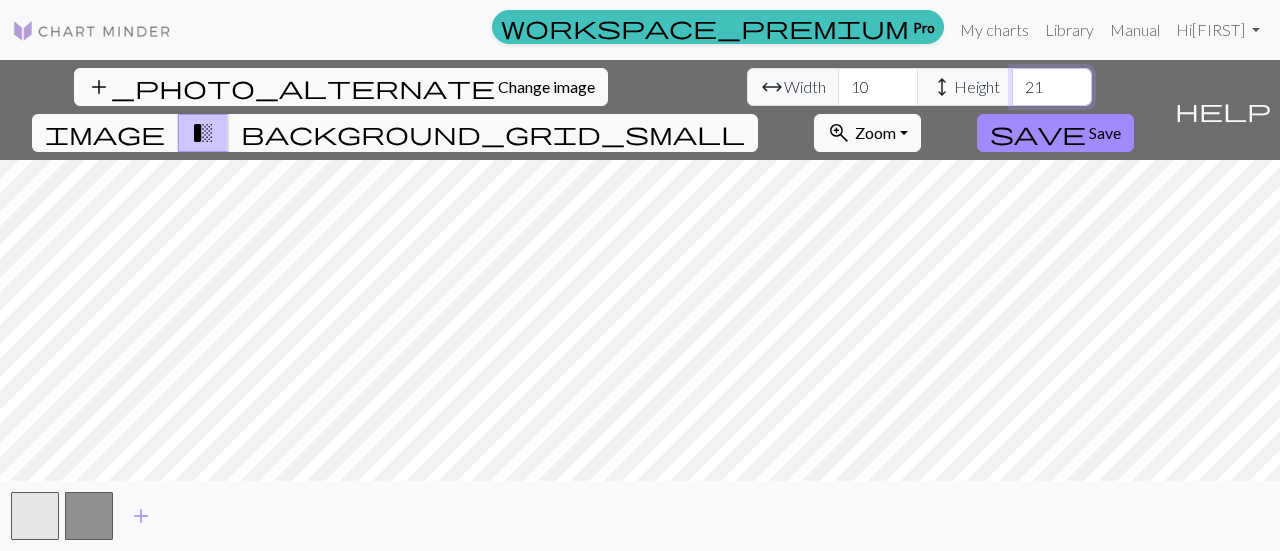 click on "21" at bounding box center [1052, 87] 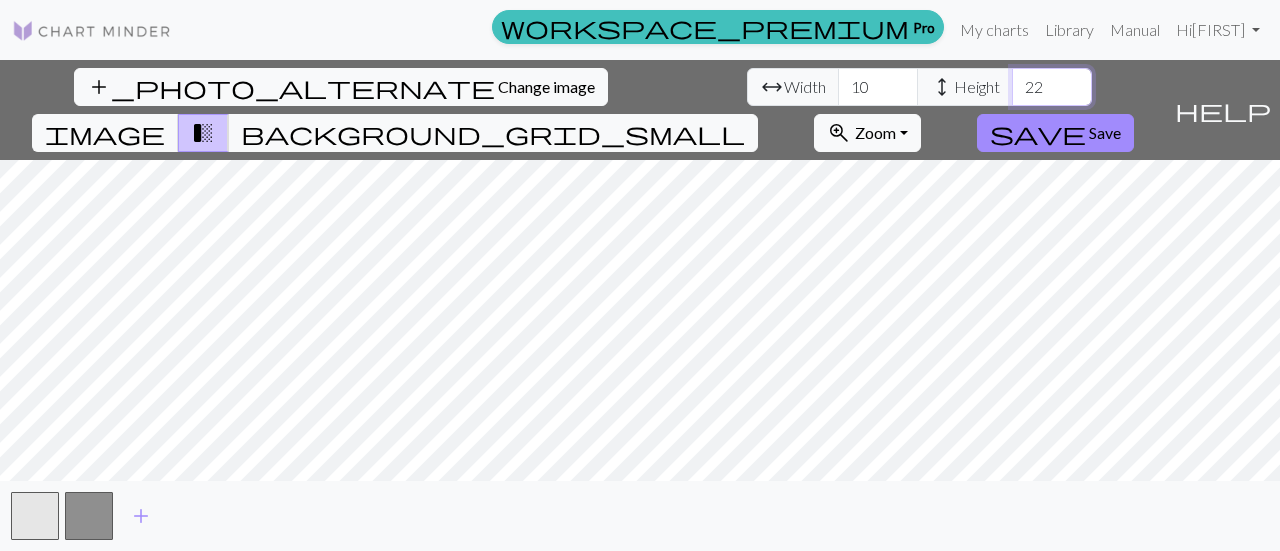click on "22" at bounding box center [1052, 87] 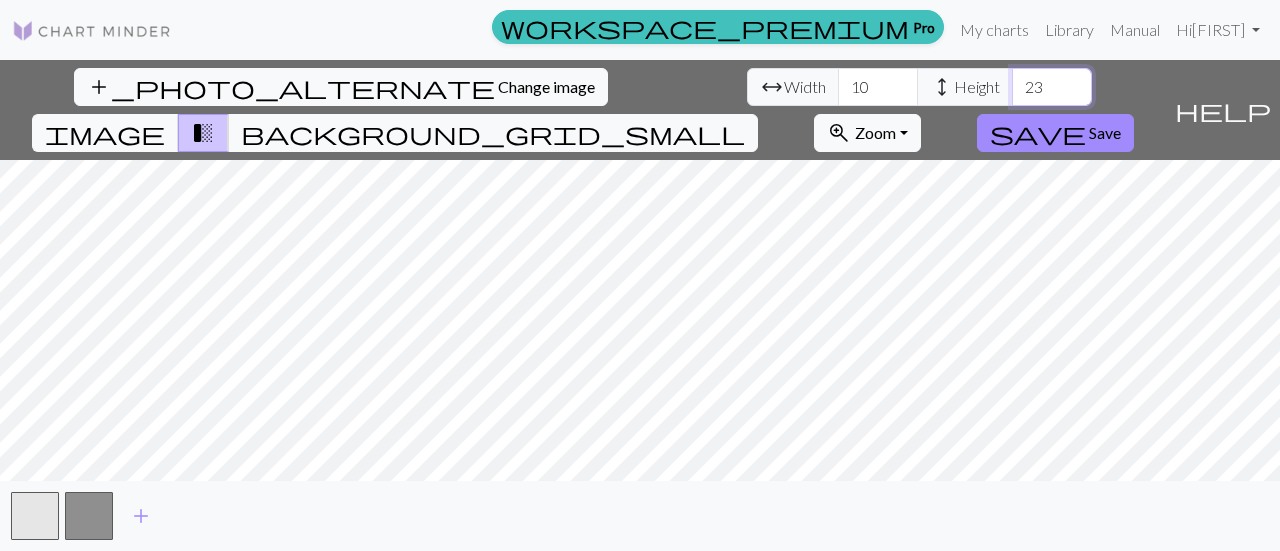 click on "23" at bounding box center [1052, 87] 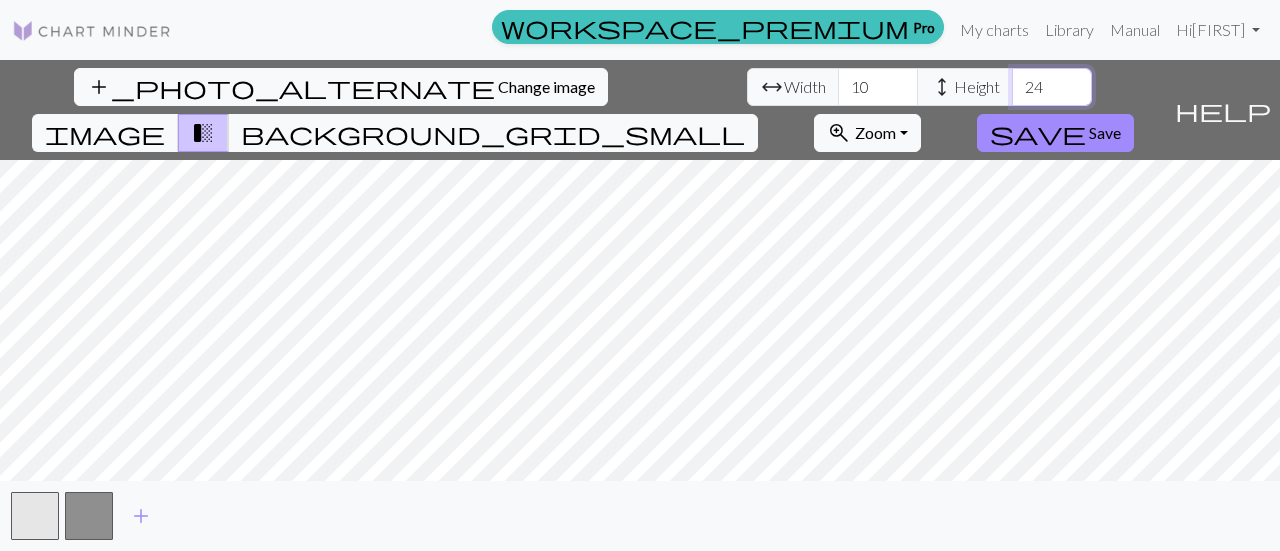 click on "24" at bounding box center (1052, 87) 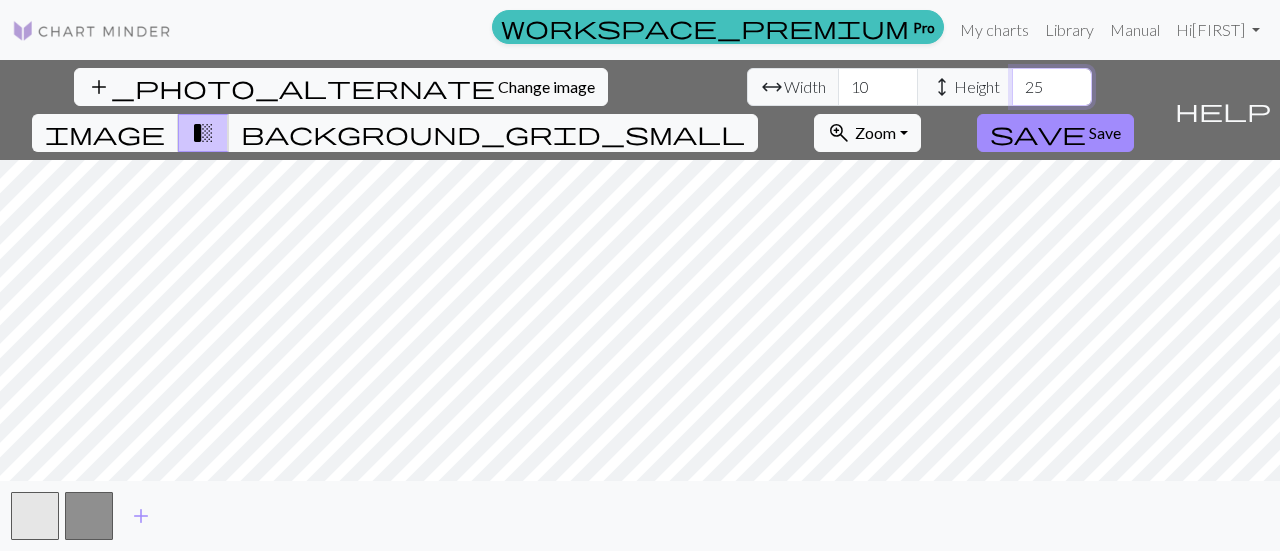 type on "25" 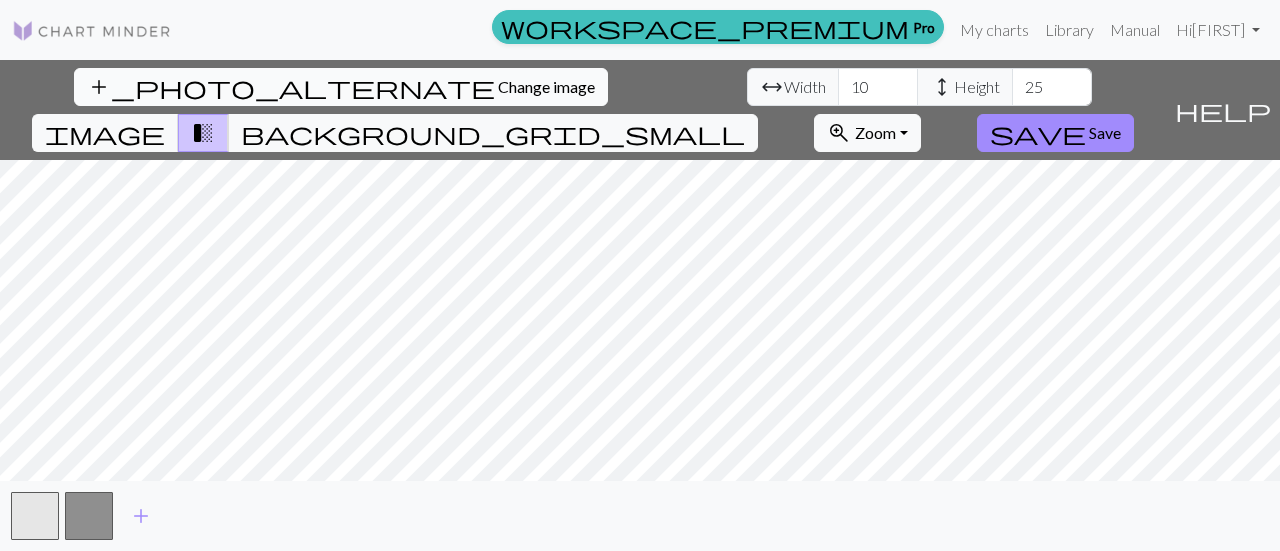 click on "Change image" at bounding box center [546, 86] 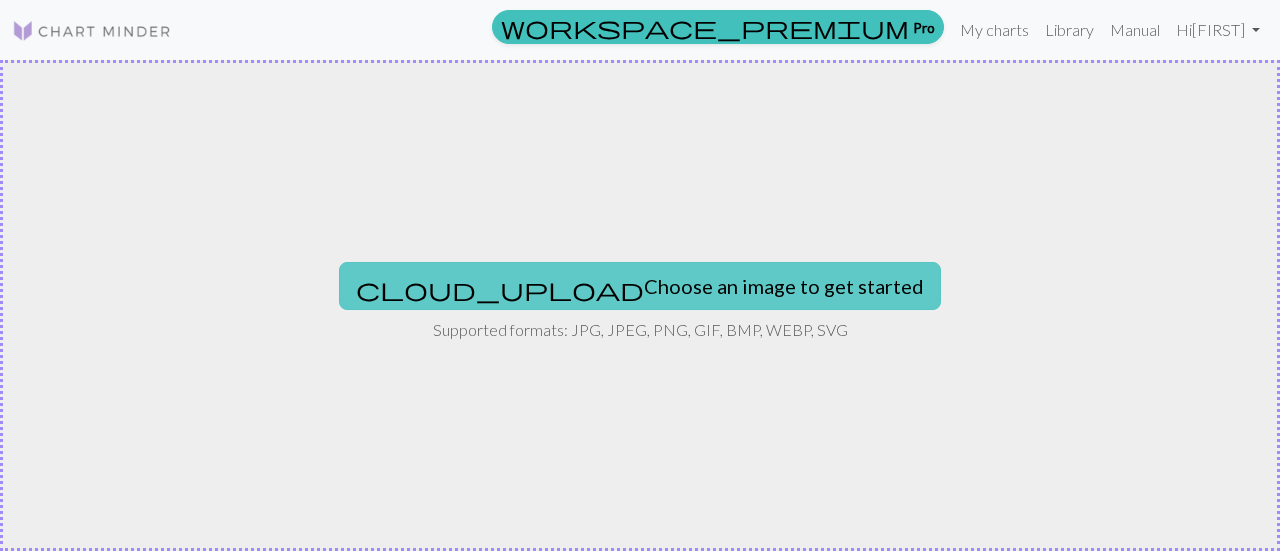 click on "cloud_upload  Choose an image to get started" at bounding box center [640, 286] 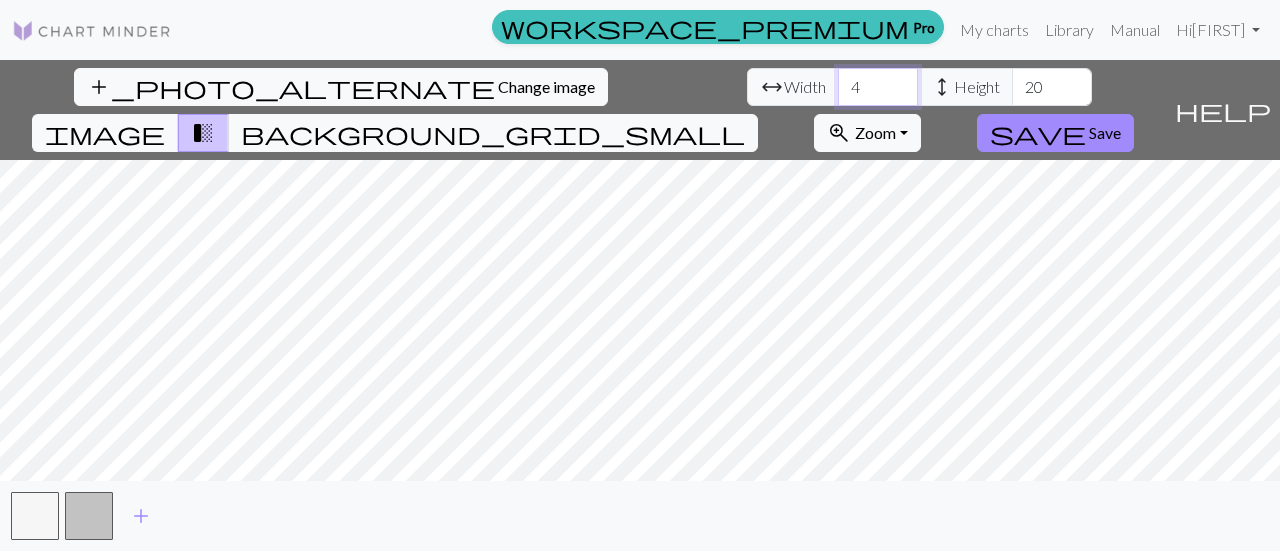 click on "4" at bounding box center (878, 87) 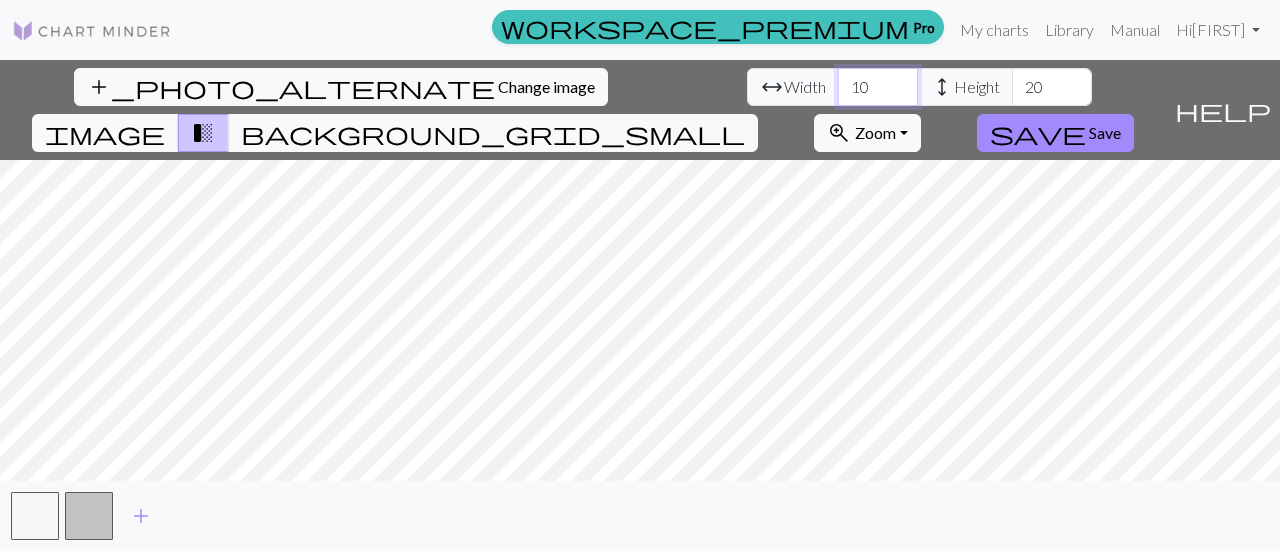type on "10" 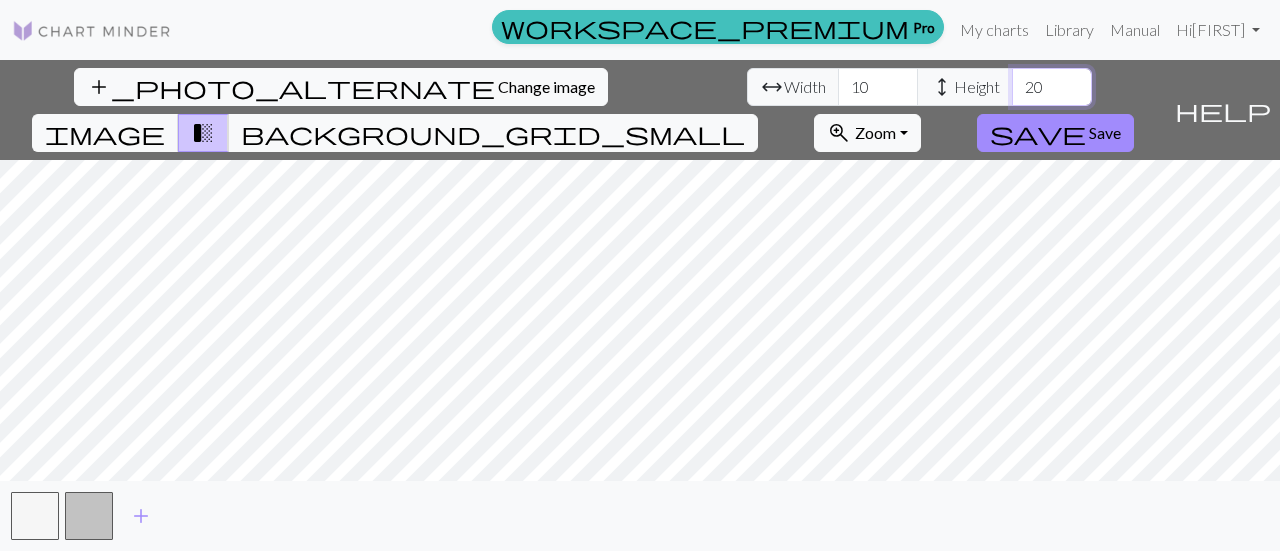 click on "20" at bounding box center [1052, 87] 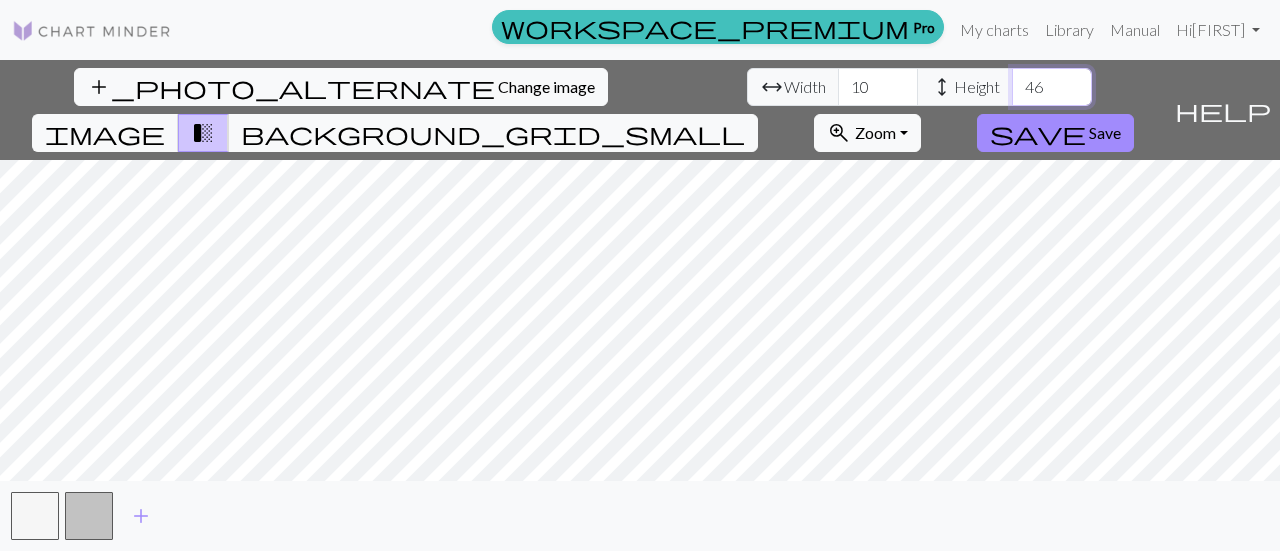 type on "46" 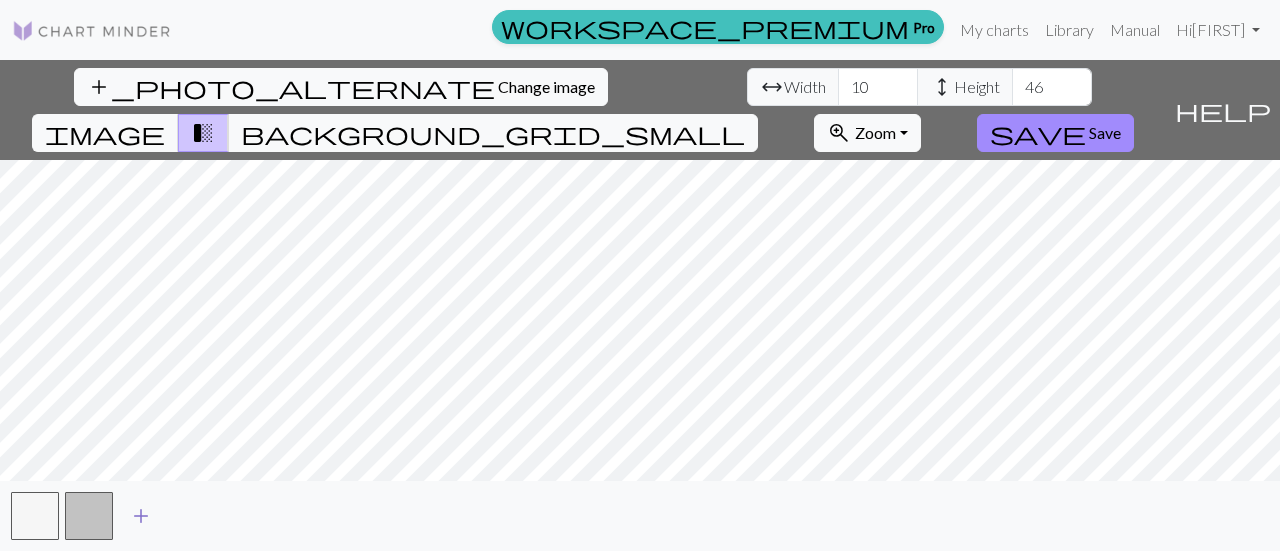 click on "add" at bounding box center (141, 516) 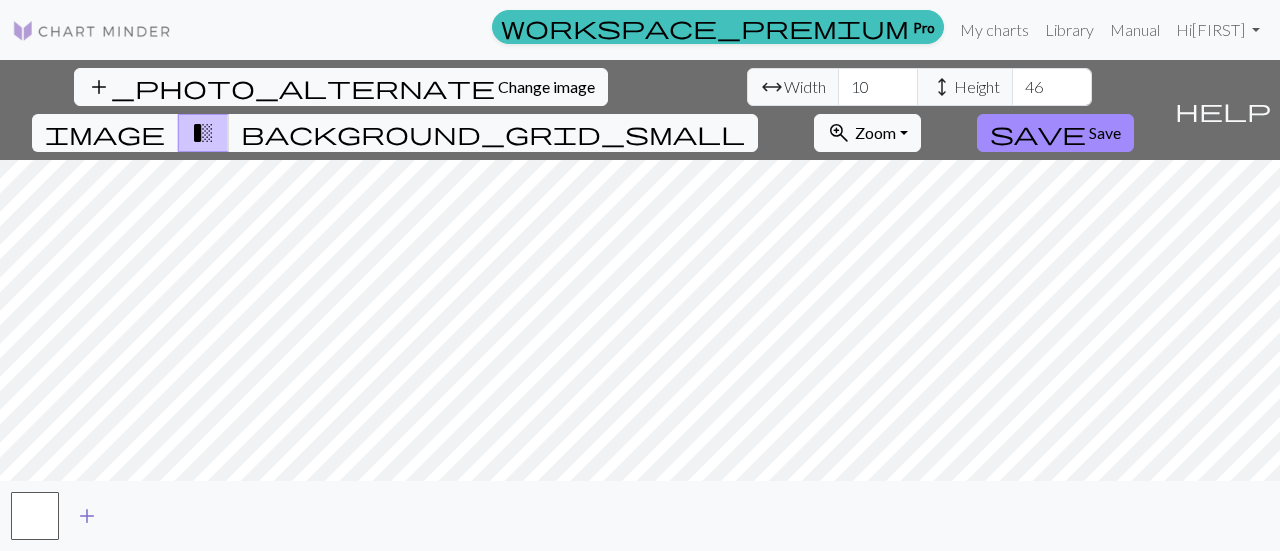 click on "add" at bounding box center [87, 516] 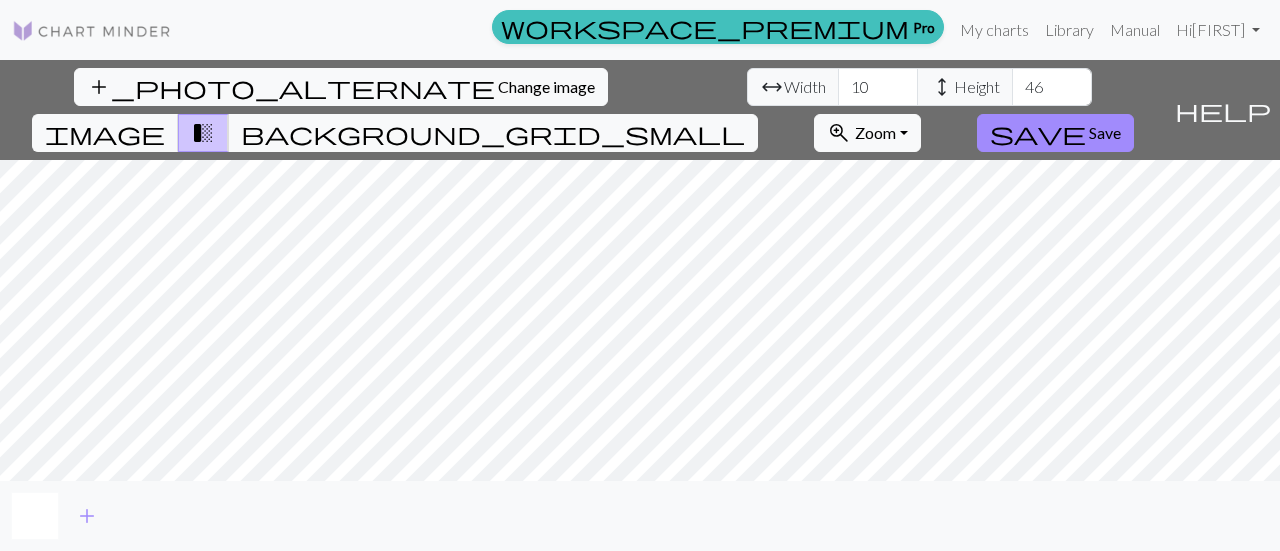 click at bounding box center [35, 516] 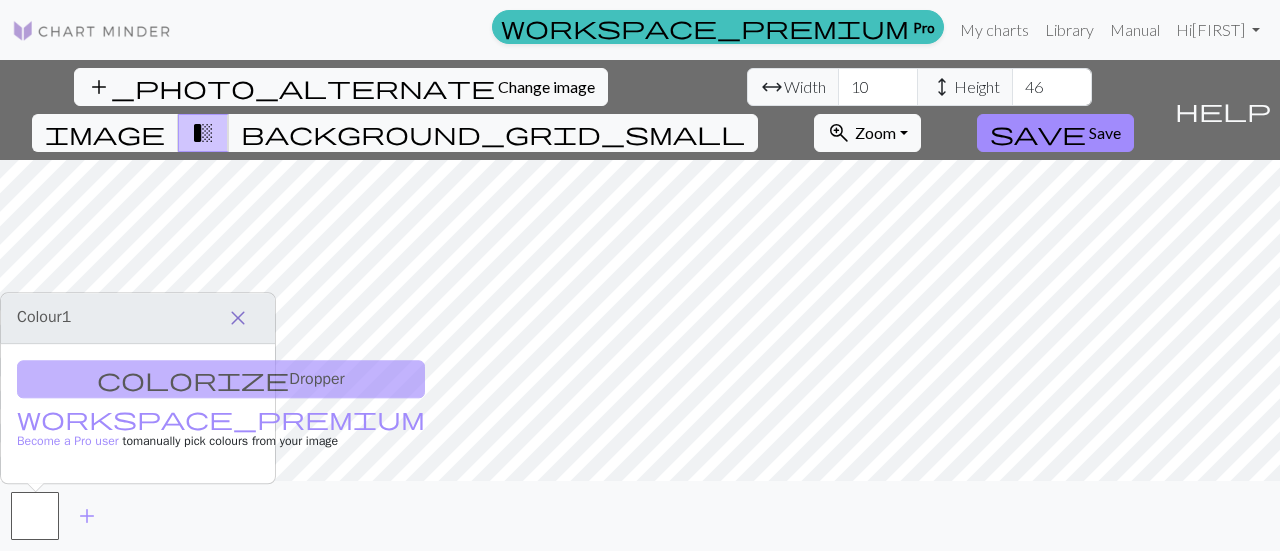 click on "close" at bounding box center [238, 318] 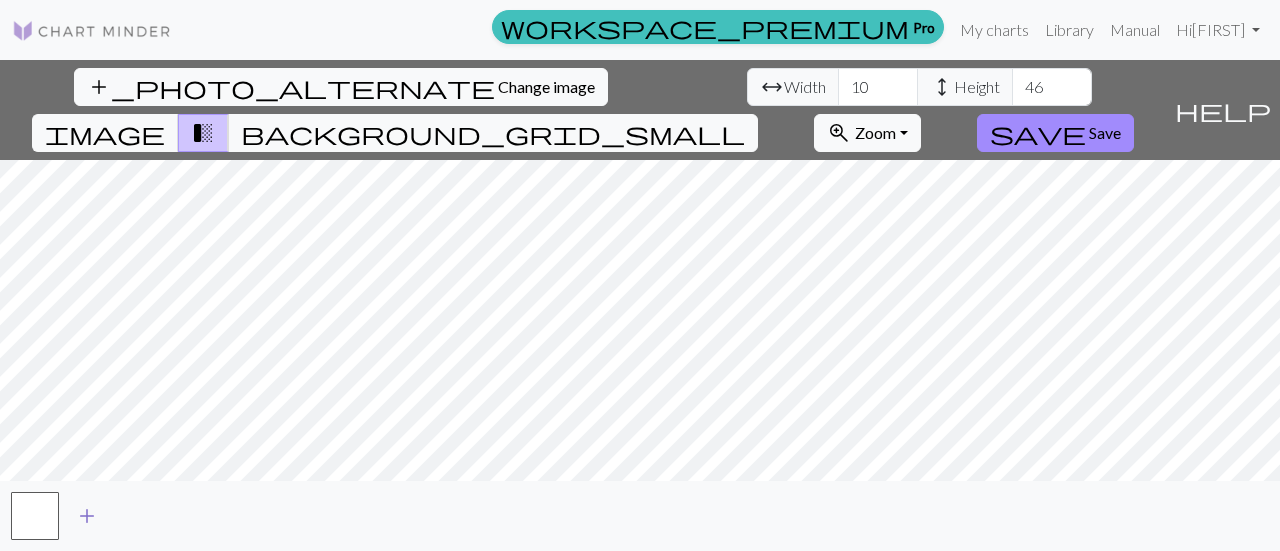 click on "add" at bounding box center (87, 516) 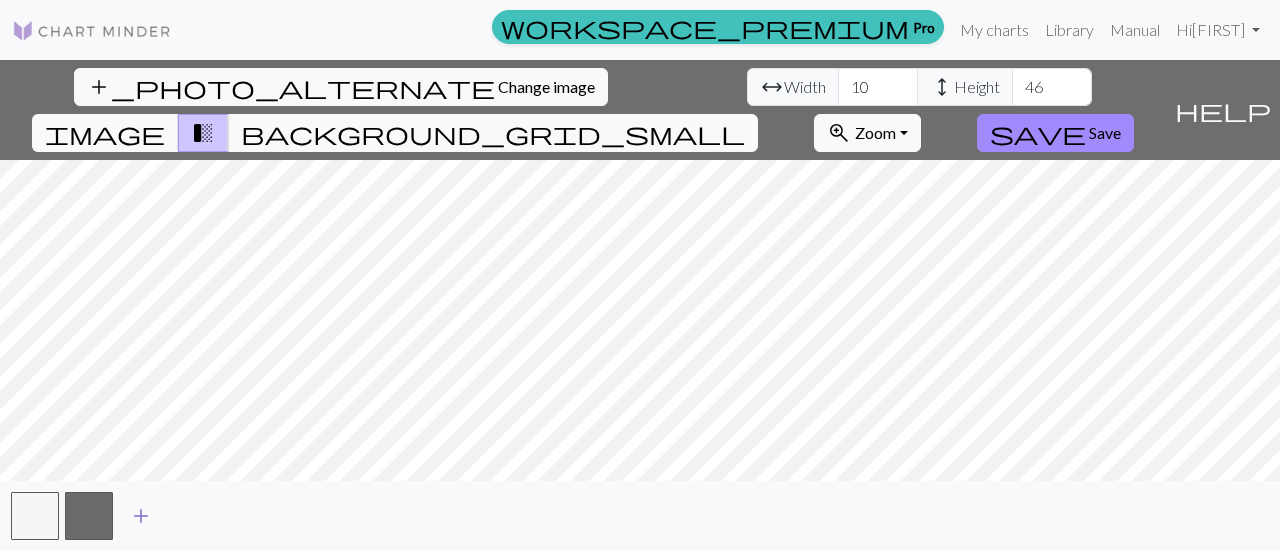 click on "add" at bounding box center (141, 516) 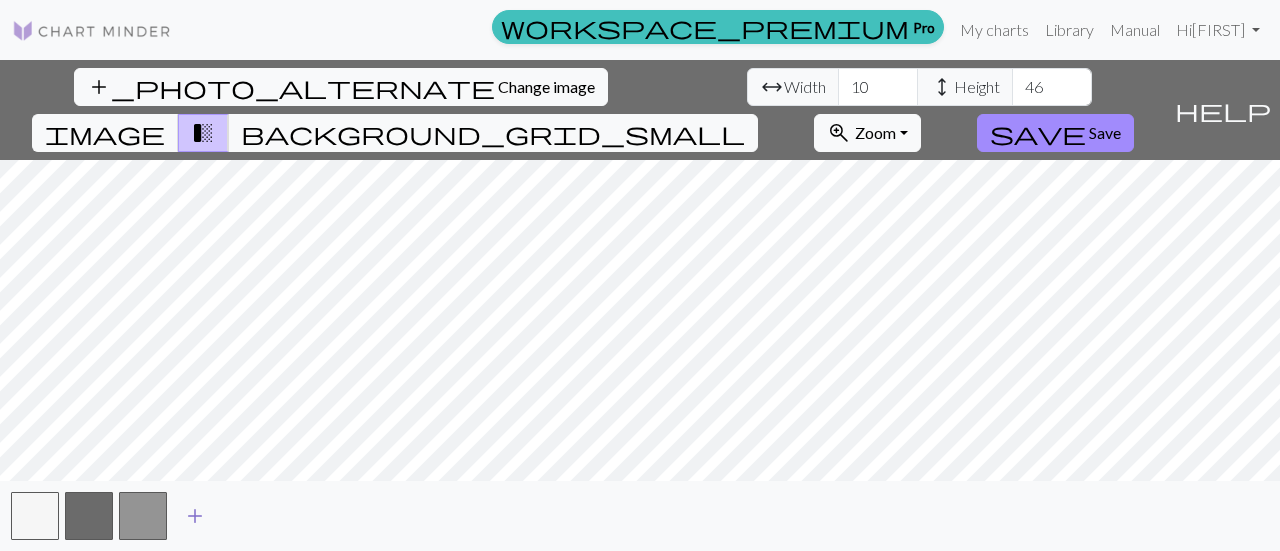 click on "add" at bounding box center (195, 516) 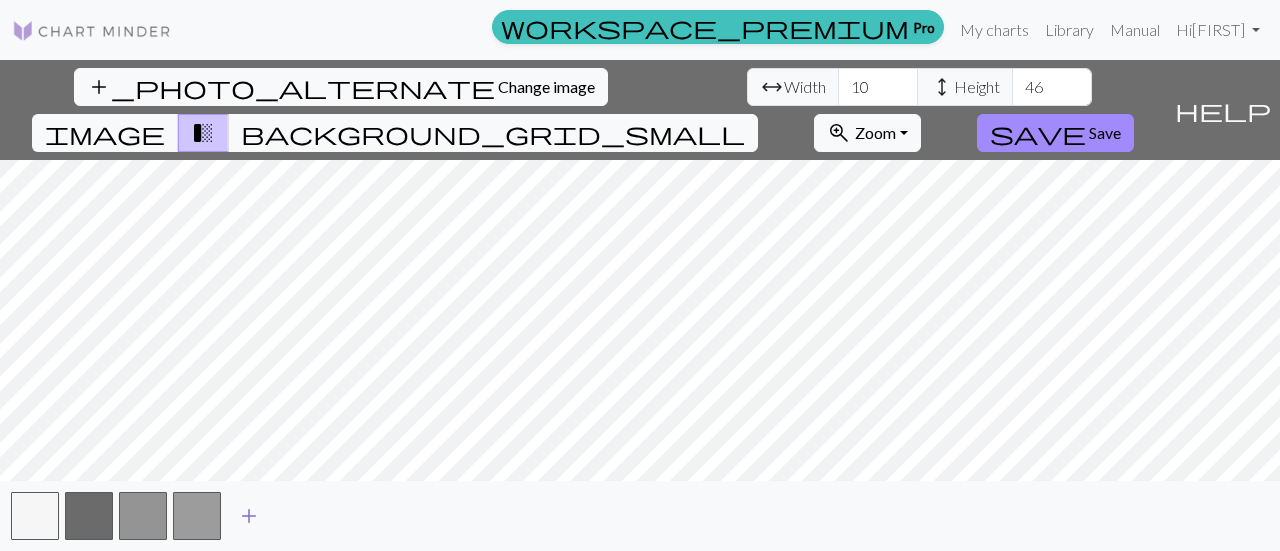 click on "add" at bounding box center (249, 516) 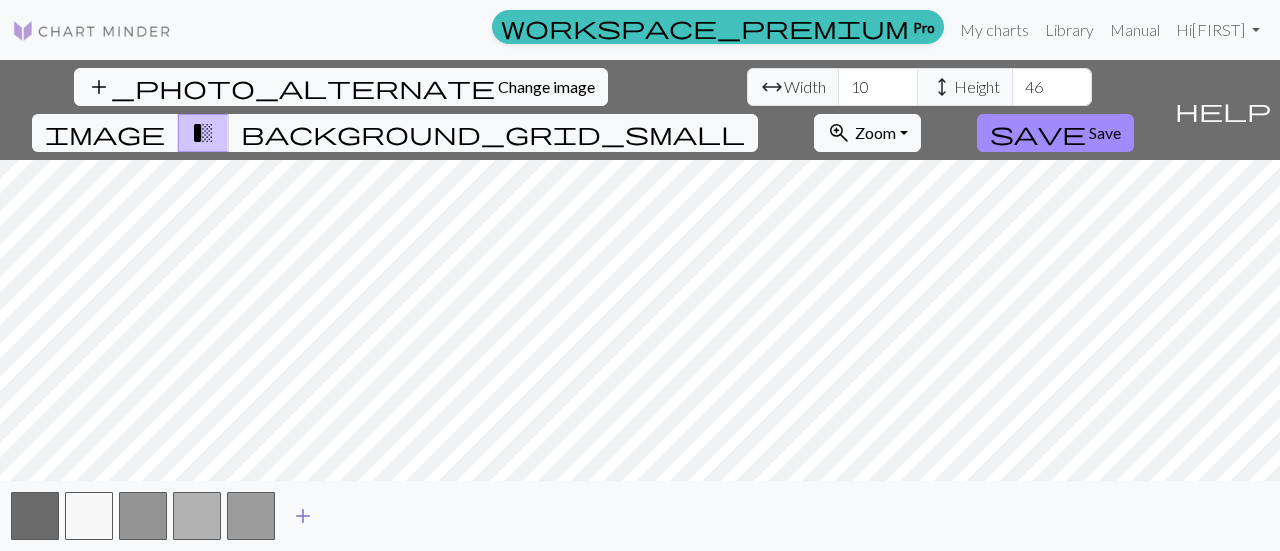 click on "add" at bounding box center (303, 516) 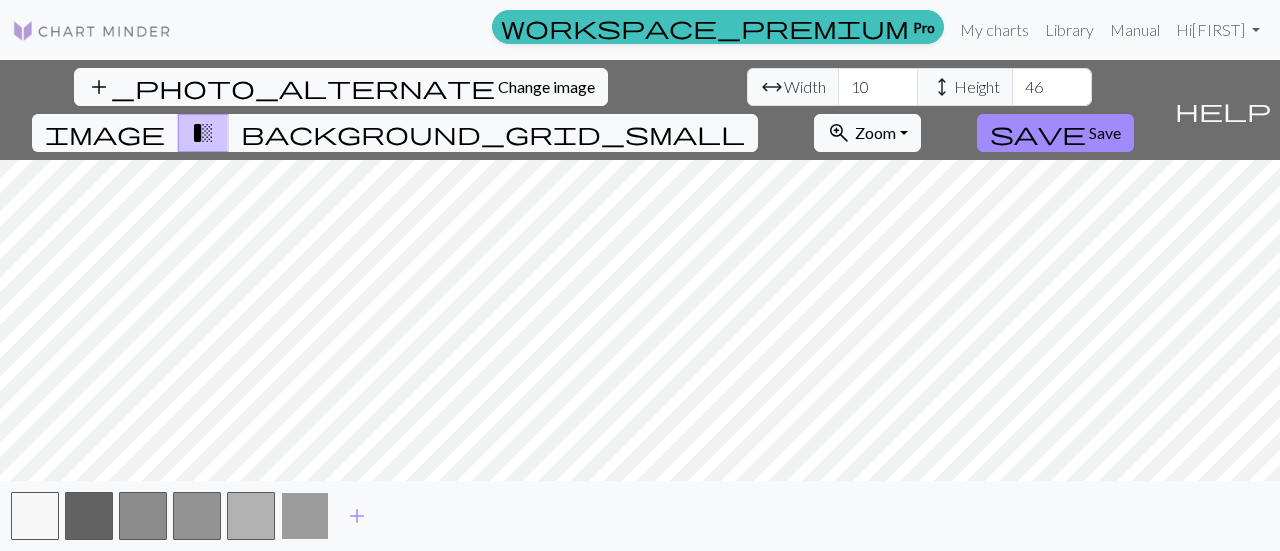 drag, startPoint x: 315, startPoint y: 511, endPoint x: 296, endPoint y: 511, distance: 19 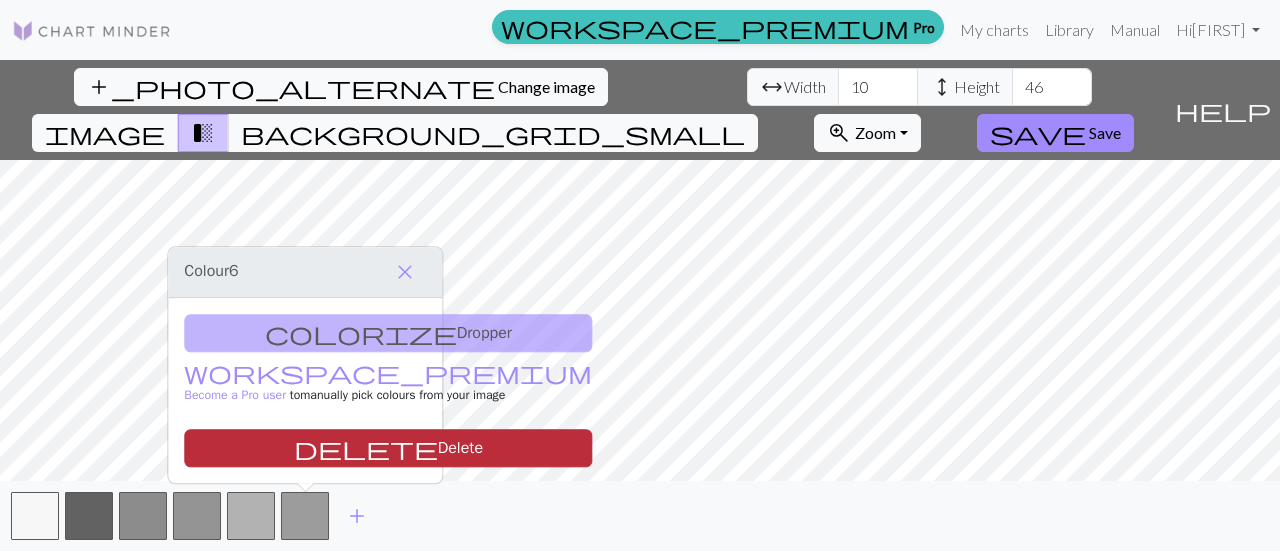 click on "delete" at bounding box center (366, 448) 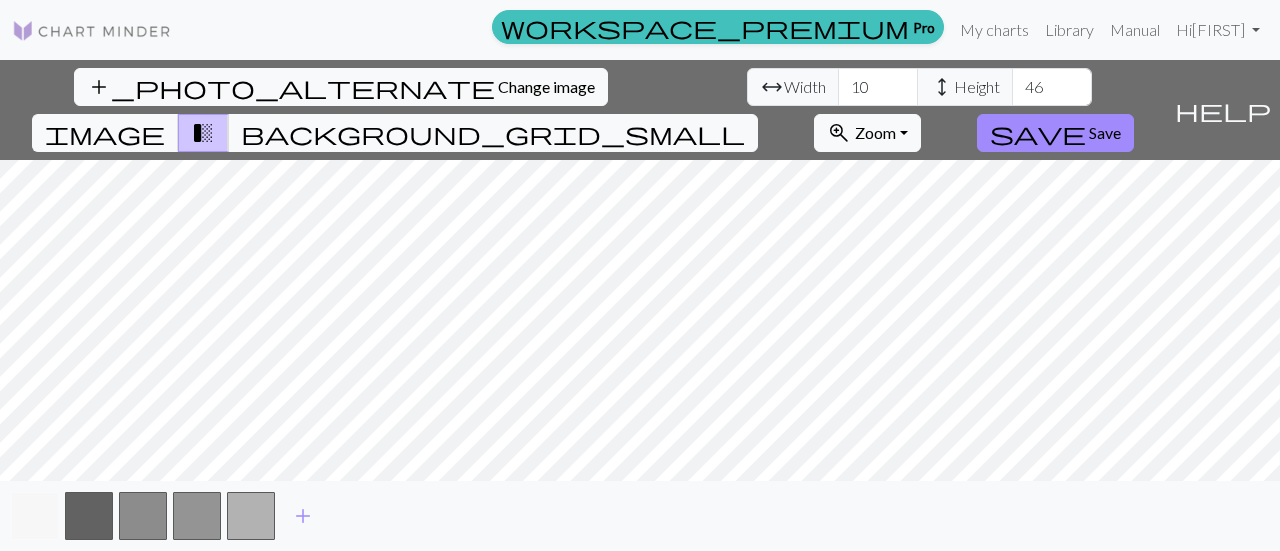 click at bounding box center [35, 516] 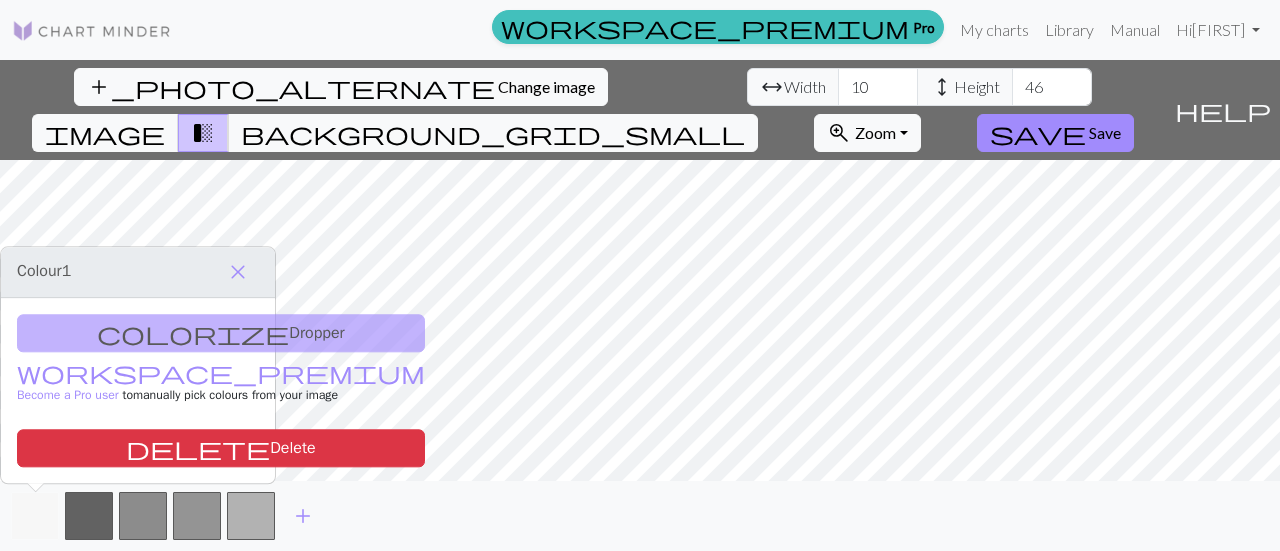 click at bounding box center (35, 516) 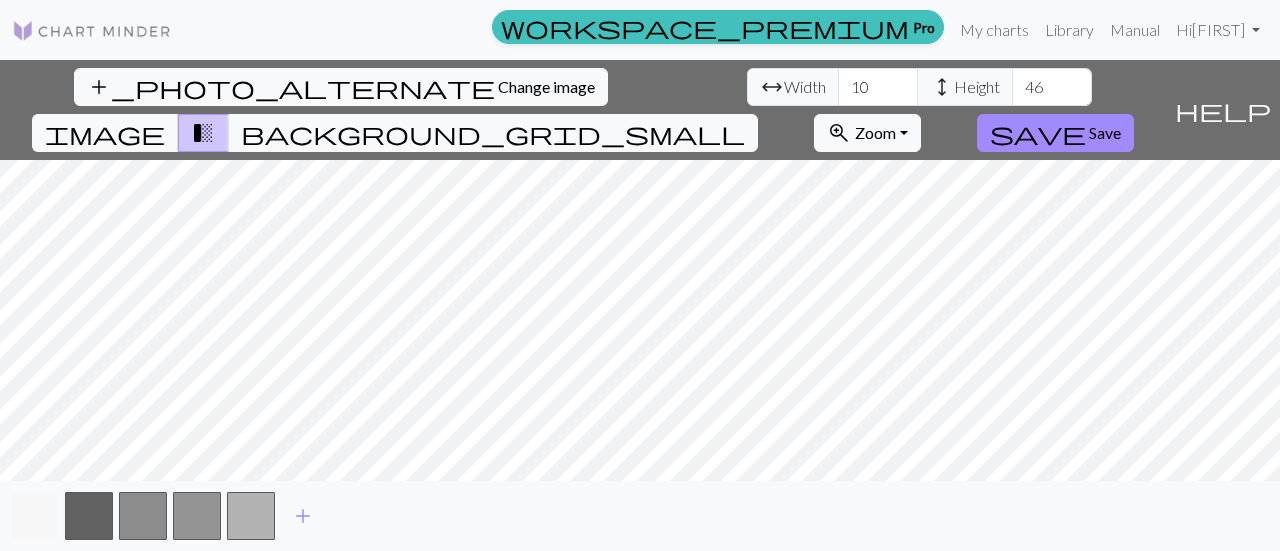 click at bounding box center [35, 516] 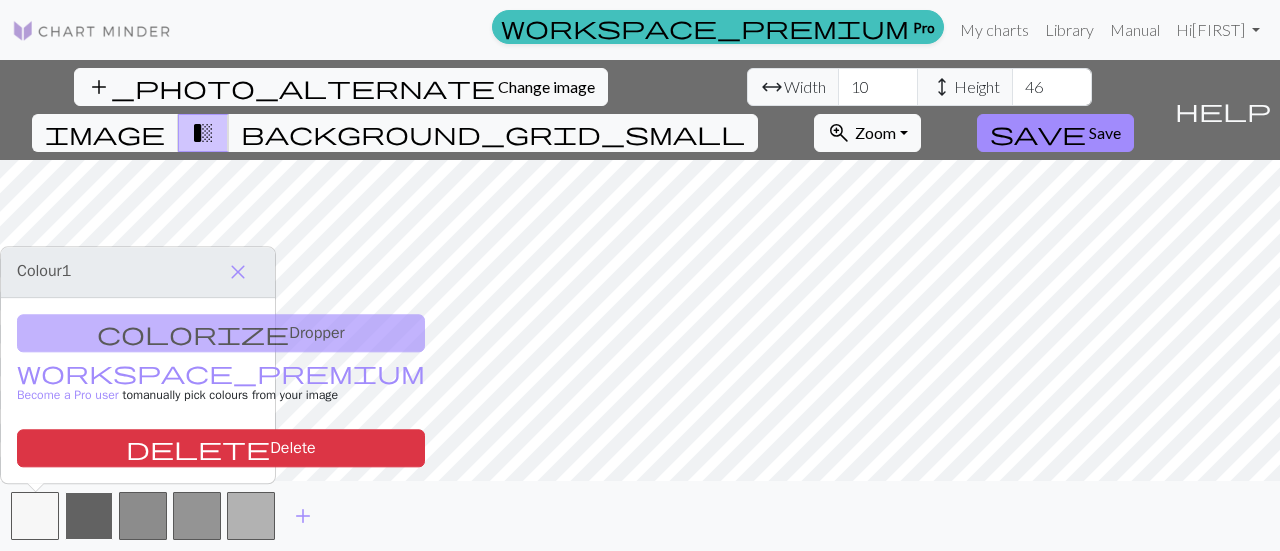 click at bounding box center [89, 516] 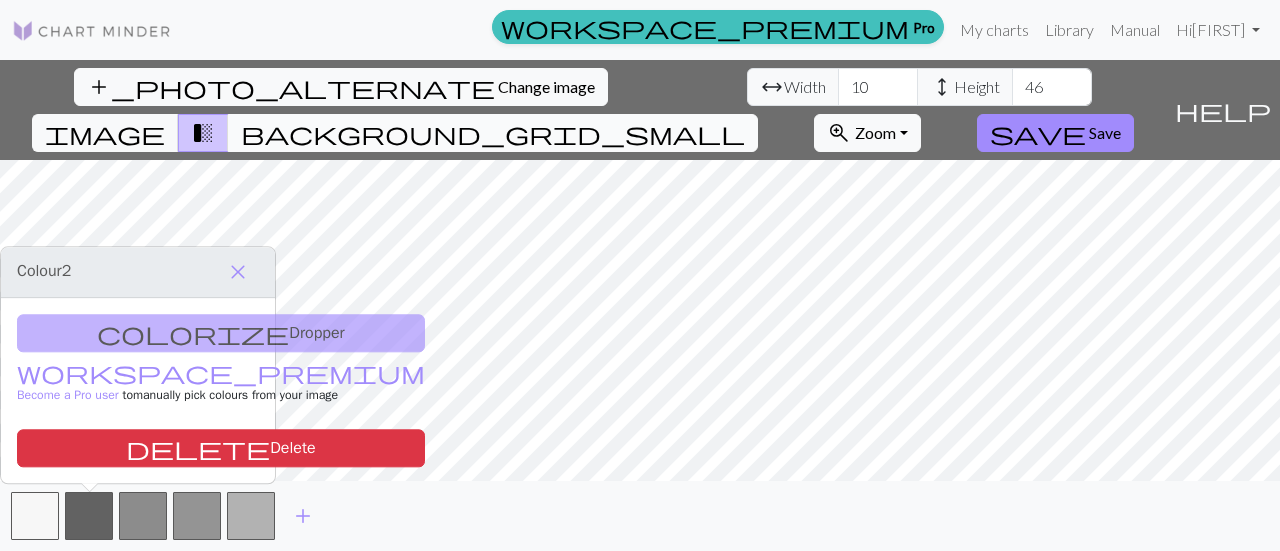 click on "background_grid_small" at bounding box center [493, 133] 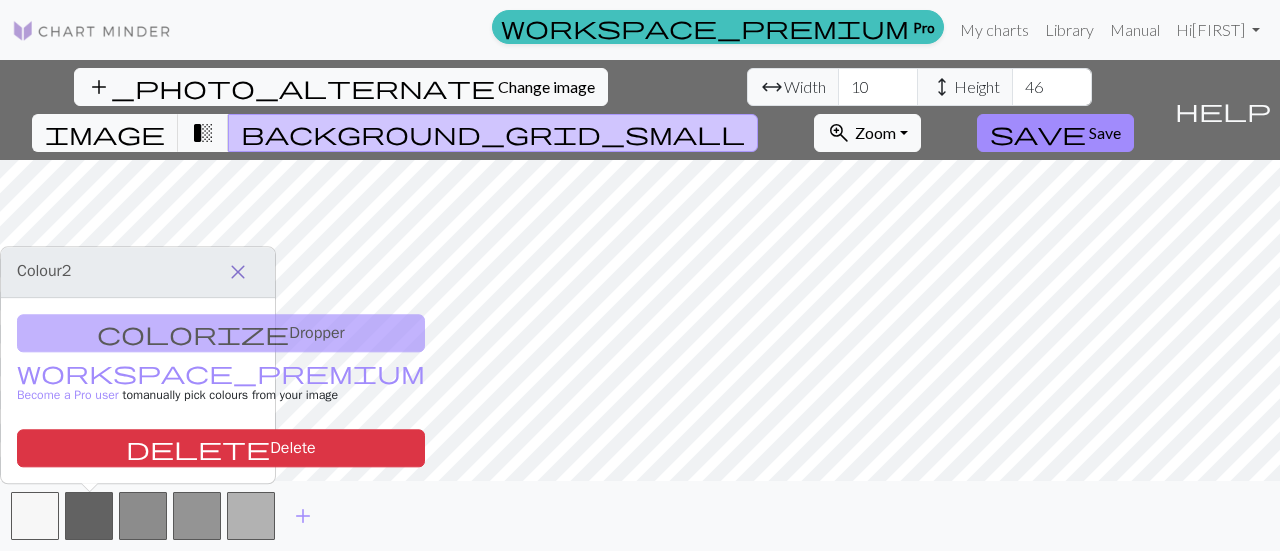 click on "close" at bounding box center [238, 272] 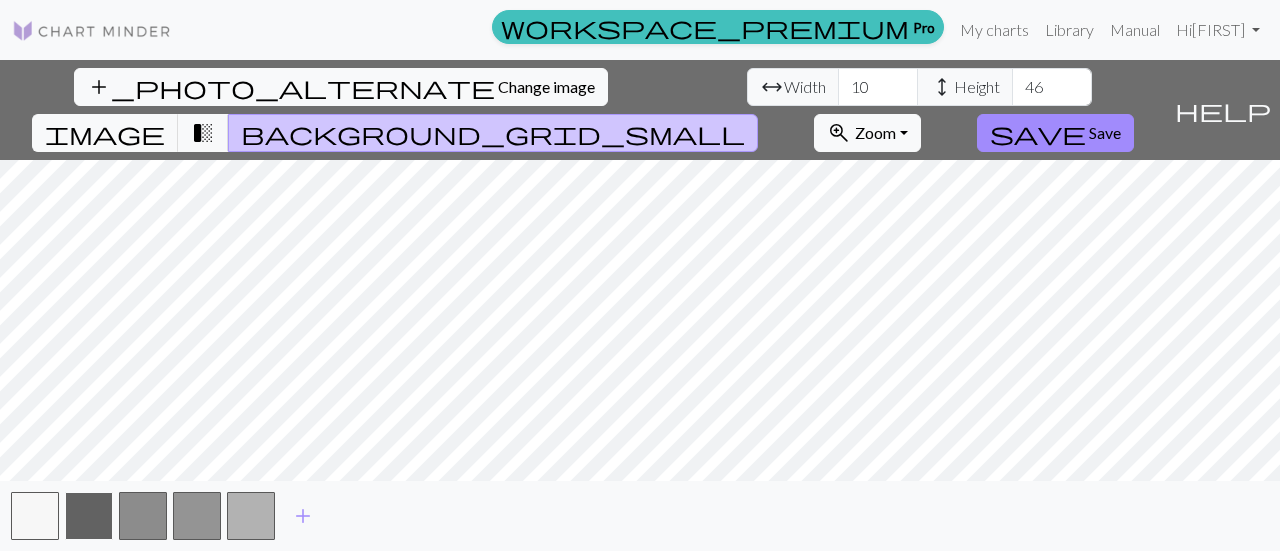 click at bounding box center (89, 516) 